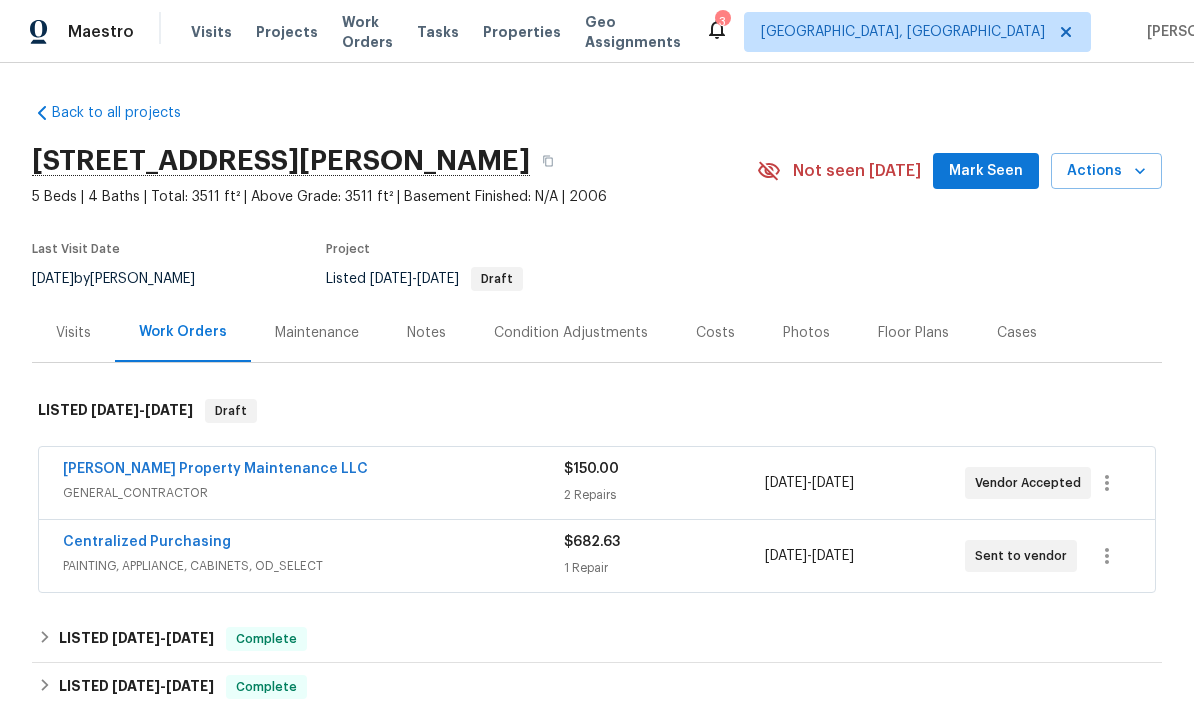 scroll, scrollTop: 0, scrollLeft: 0, axis: both 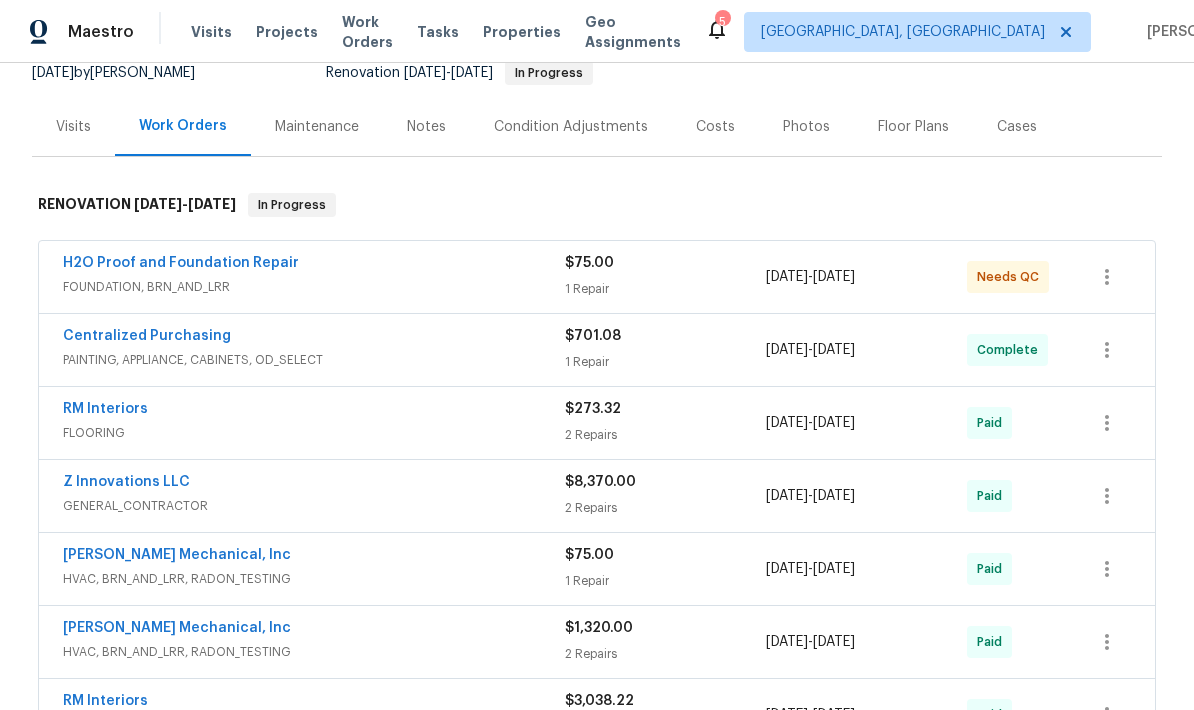 click on "H2O Proof and Foundation Repair" at bounding box center [181, 263] 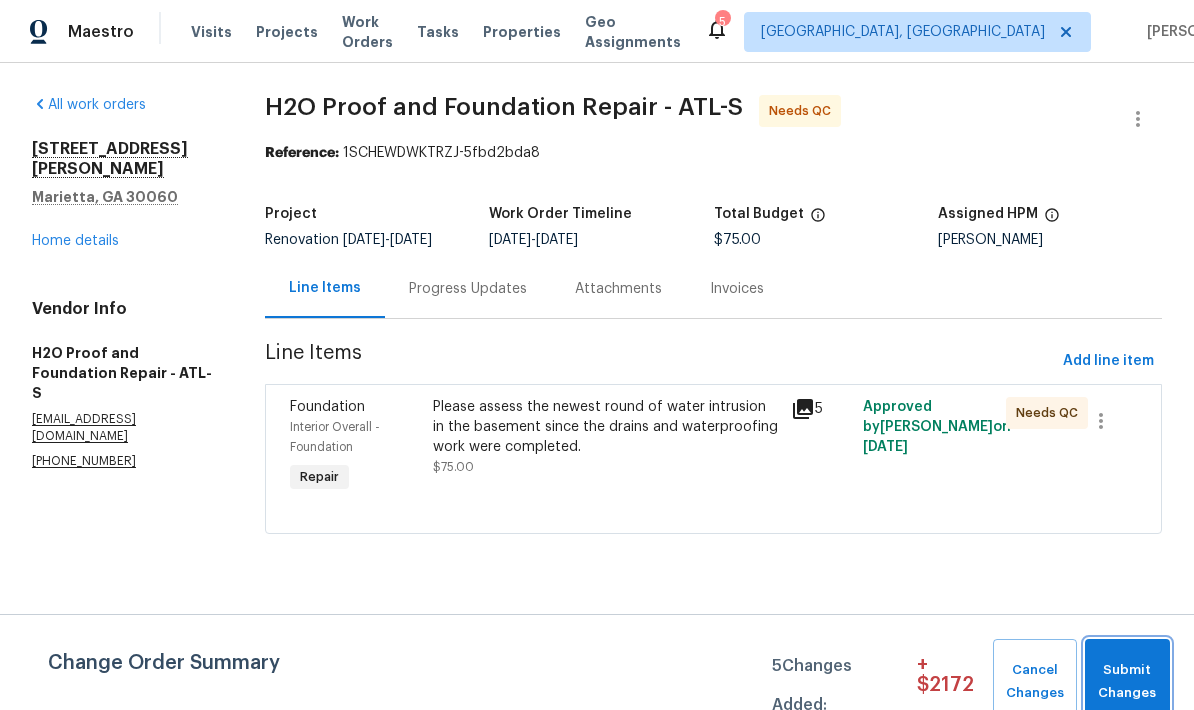 click on "Submit Changes" at bounding box center (1127, 682) 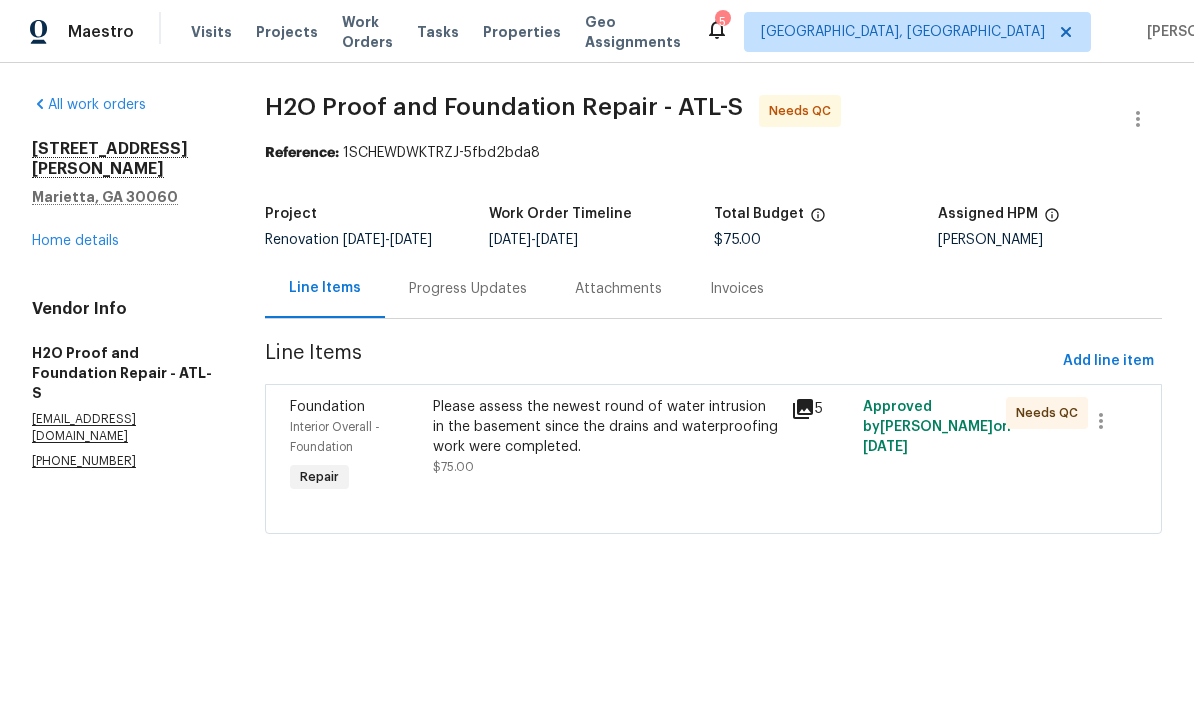 click on "Please assess the newest round of water intrusion in the basement since the drains and waterproofing work were completed." at bounding box center [606, 427] 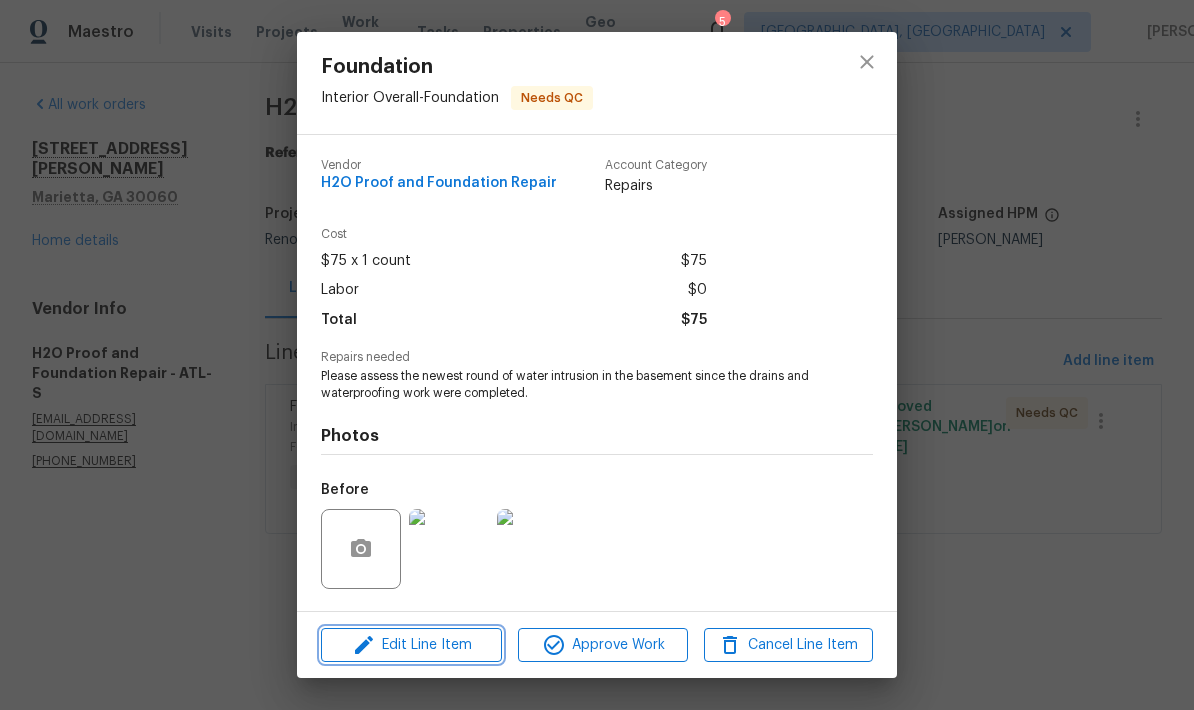 click on "Edit Line Item" at bounding box center (411, 645) 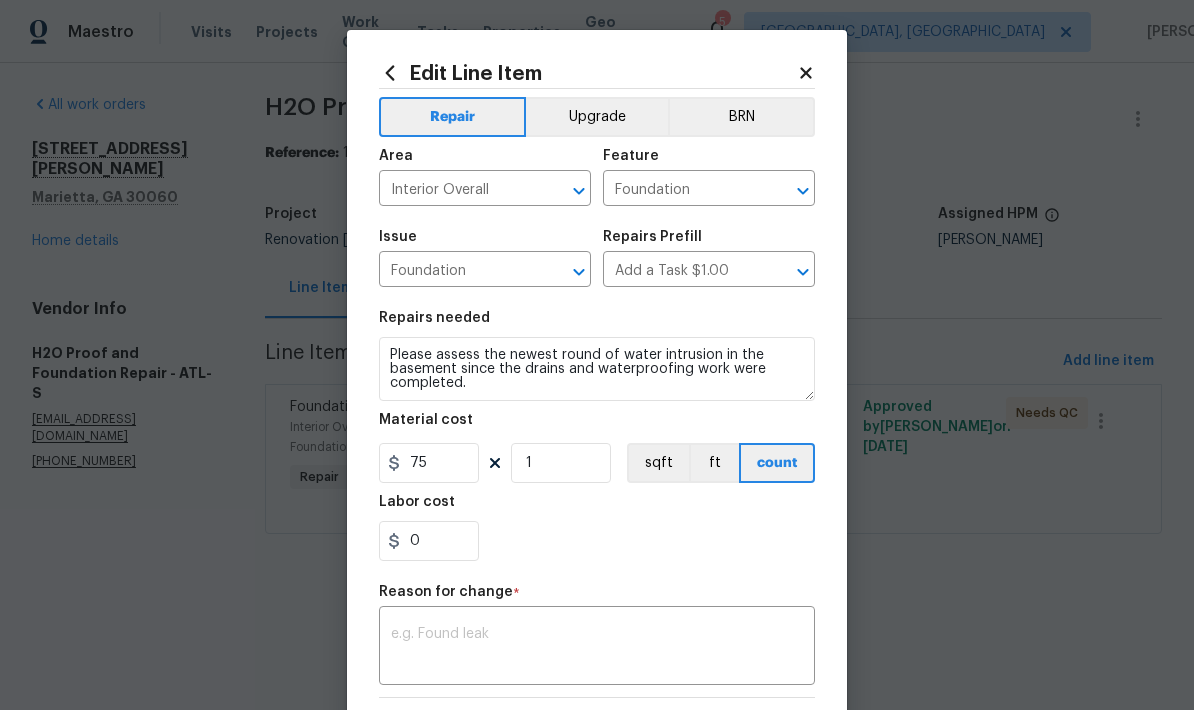 click 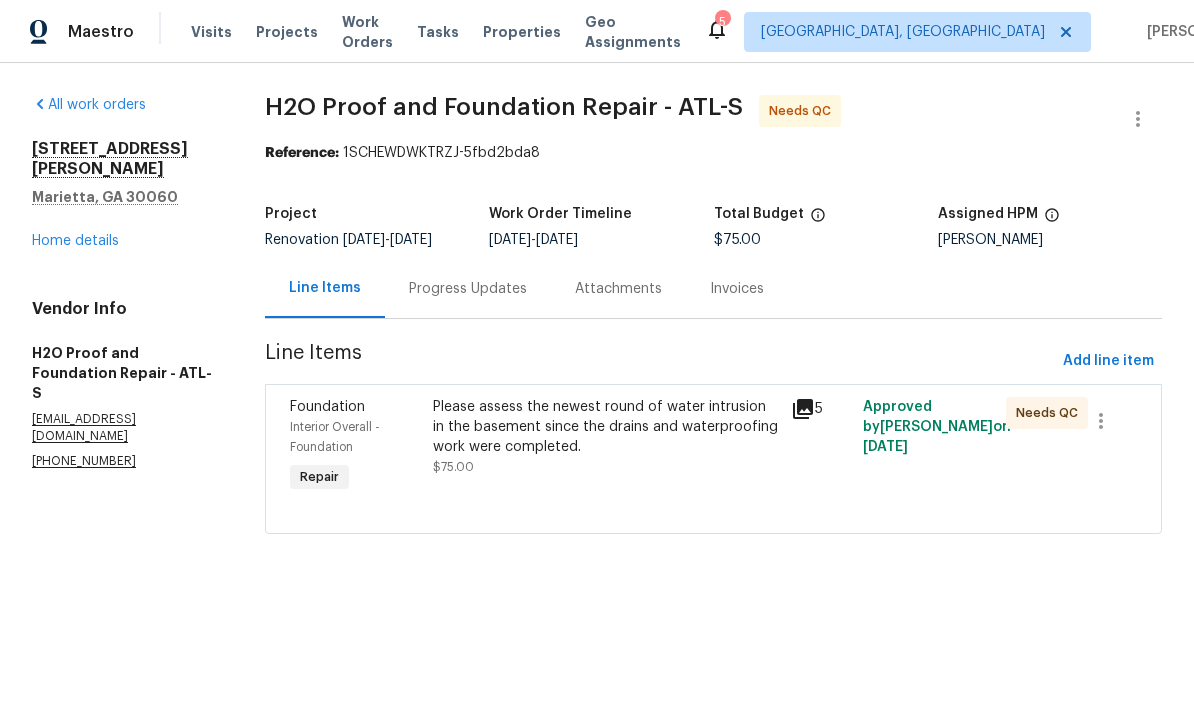 click on "Progress Updates" at bounding box center [468, 289] 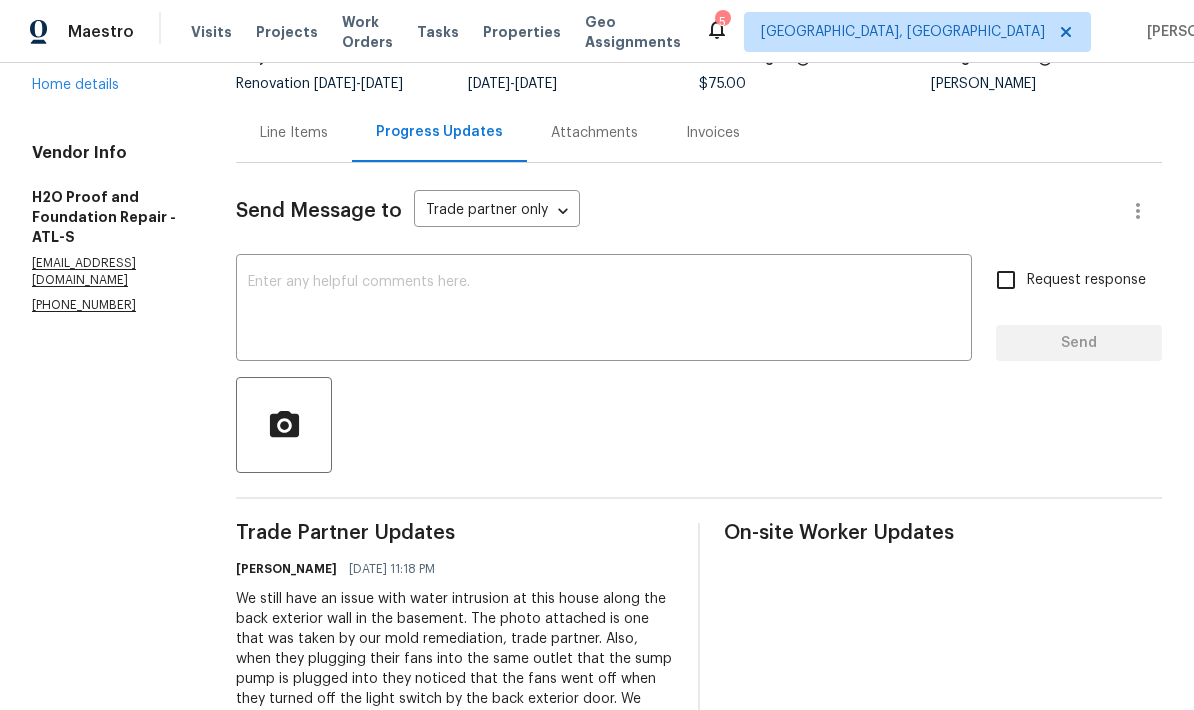 scroll, scrollTop: 111, scrollLeft: 0, axis: vertical 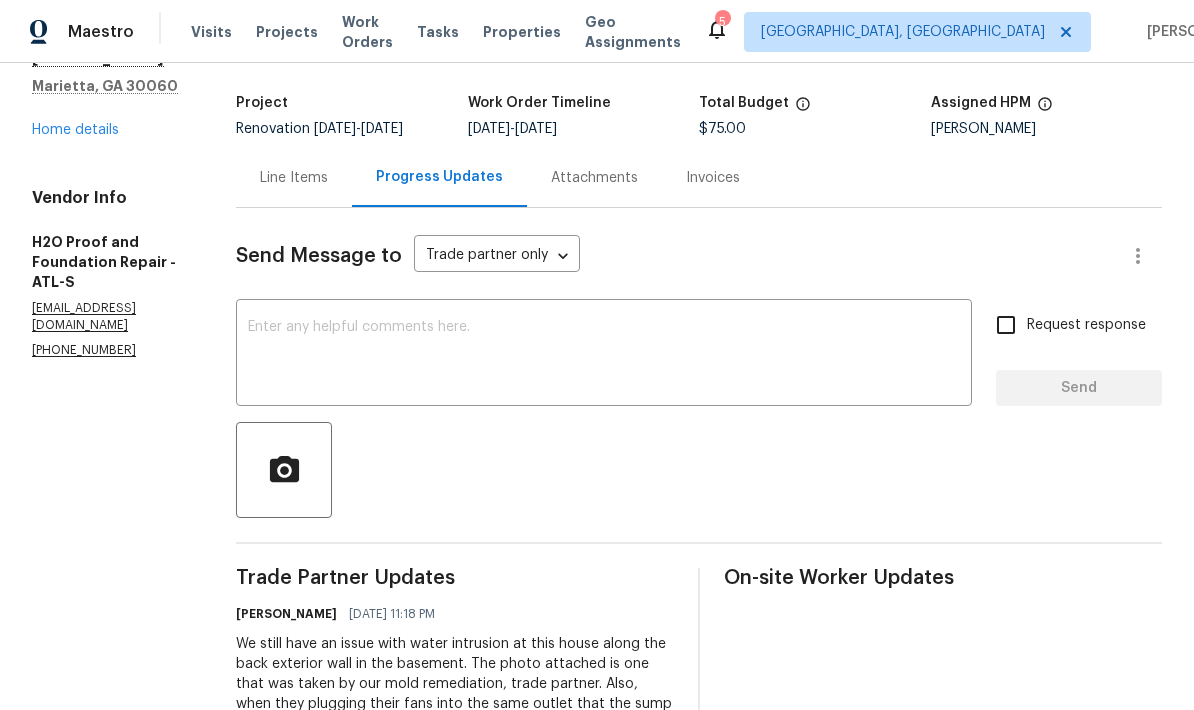 click at bounding box center [604, 355] 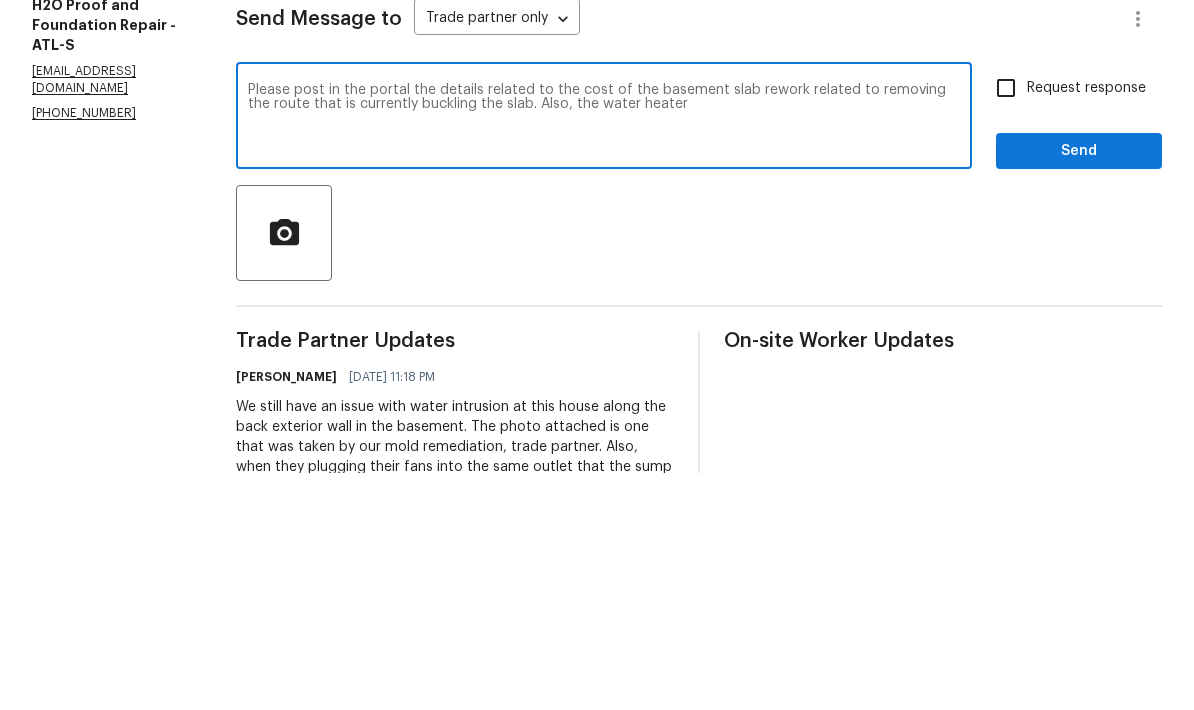 click on "Please post in the portal the details related to the cost of the basement slab rework related to removing the route that is currently buckling the slab. Also, the water heater" at bounding box center (604, 355) 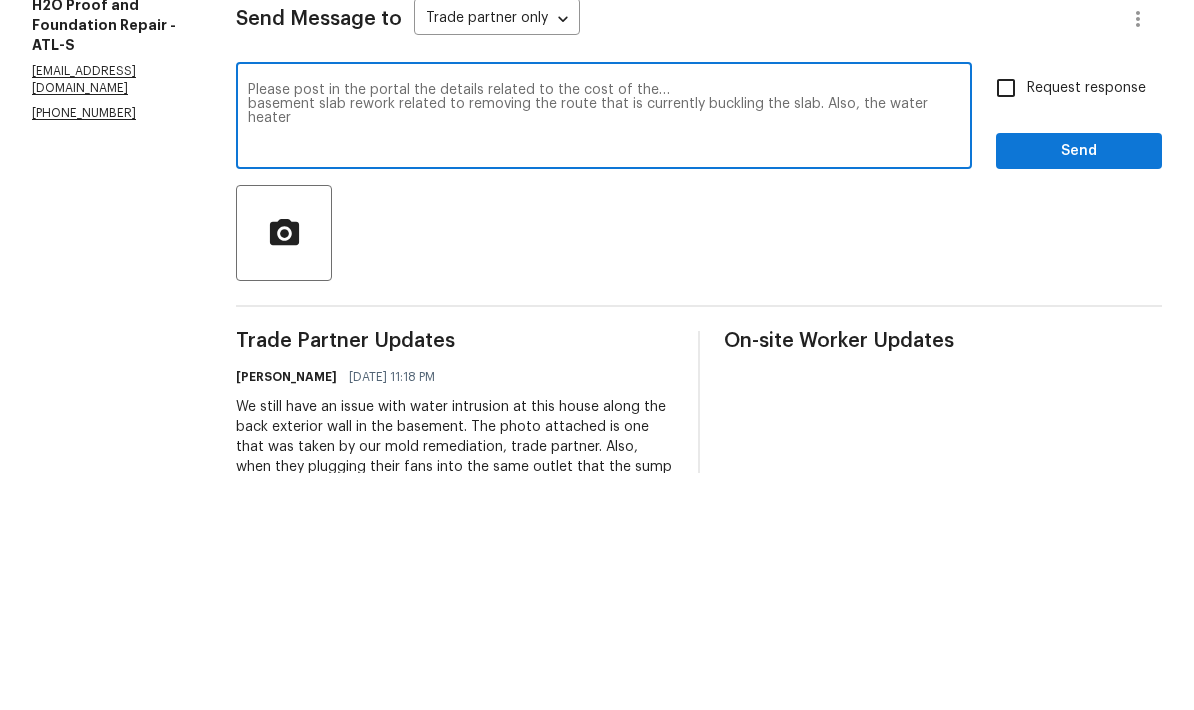 click on "Please post in the portal the details related to the cost of the…
basement slab rework related to removing the route that is currently buckling the slab. Also, the water heater" at bounding box center (604, 355) 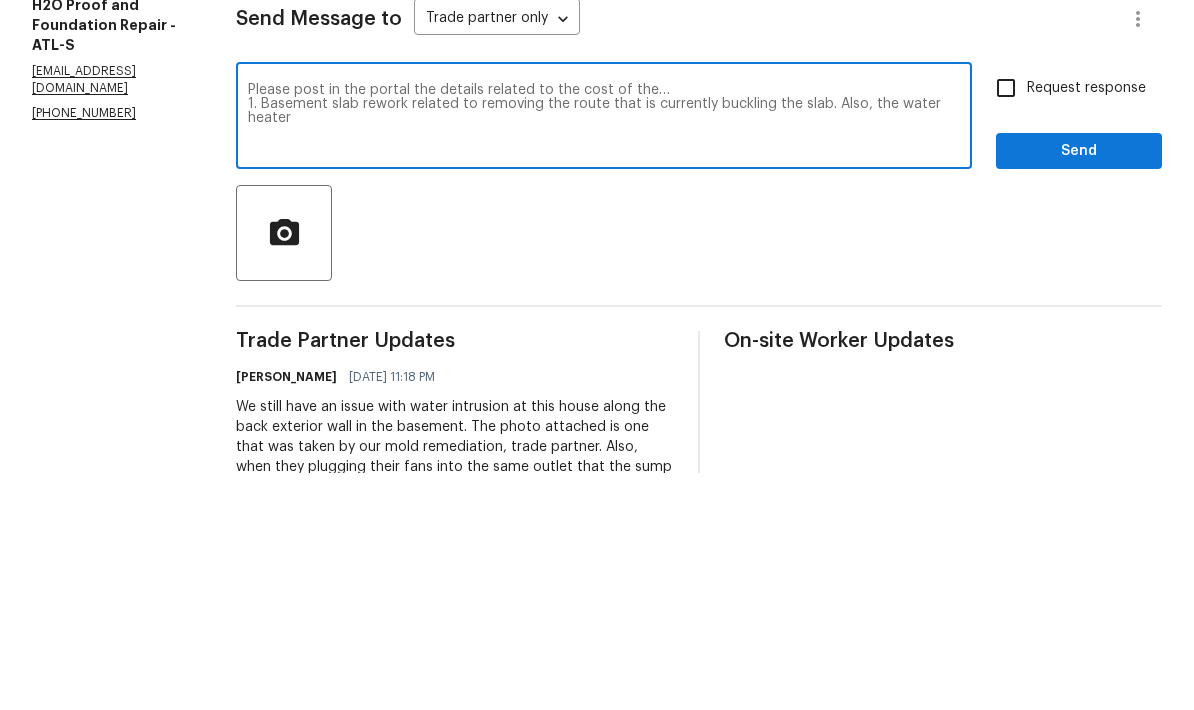 click on "Please post in the portal the details related to the cost of the…
1. Basement slab rework related to removing the route that is currently buckling the slab. Also, the water heater" at bounding box center [604, 355] 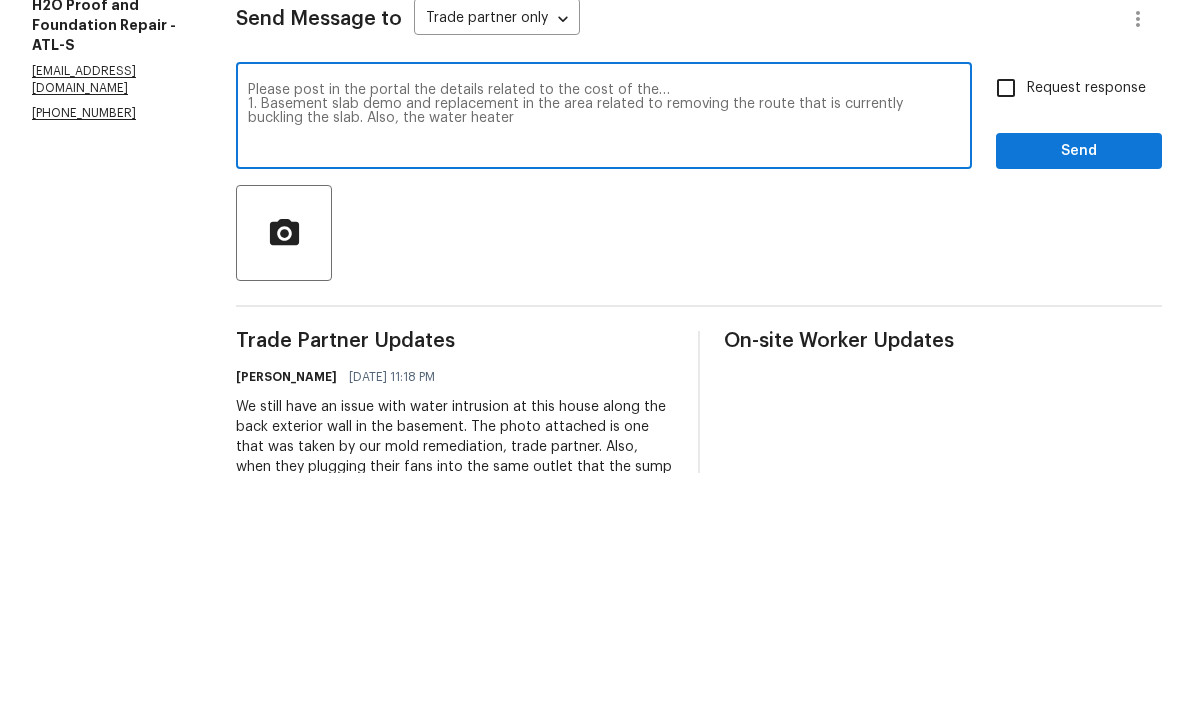 click on "Please post in the portal the details related to the cost of the…
1. Basement slab demo and replacement in the area related to removing the route that is currently buckling the slab. Also, the water heater" at bounding box center [604, 355] 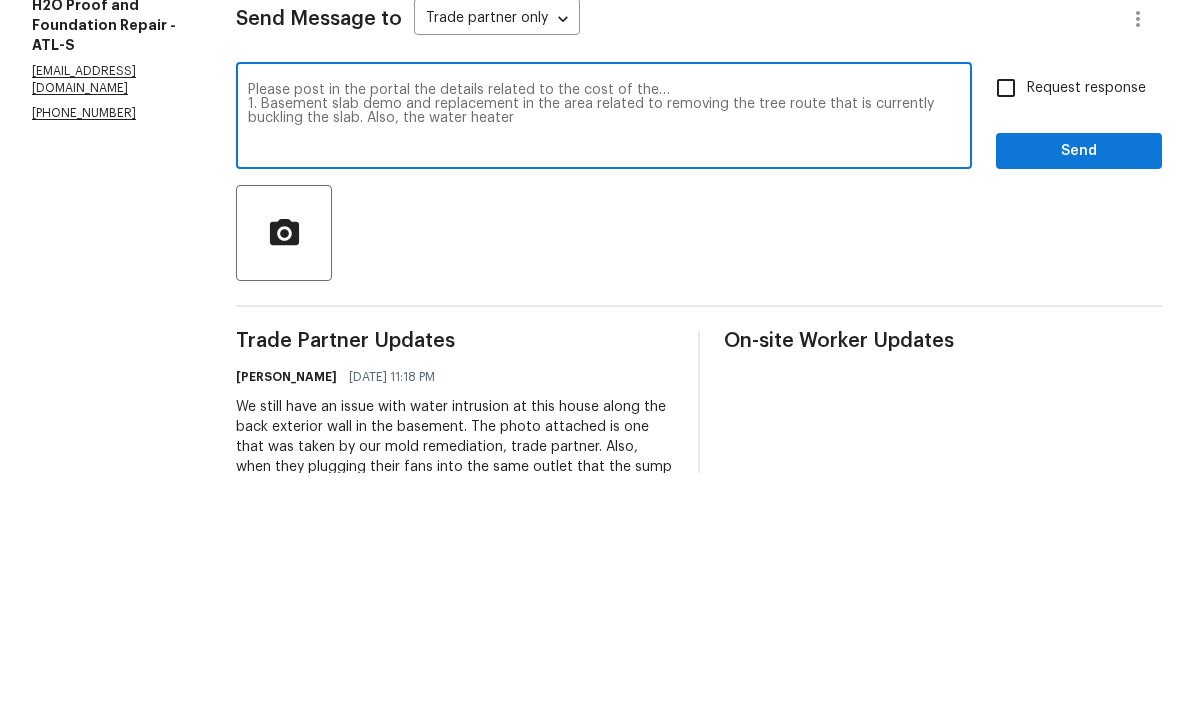 click on "Please post in the portal the details related to the cost of the…
1. Basement slab demo and replacement in the area related to removing the tree route that is currently buckling the slab. Also, the water heater" at bounding box center [604, 355] 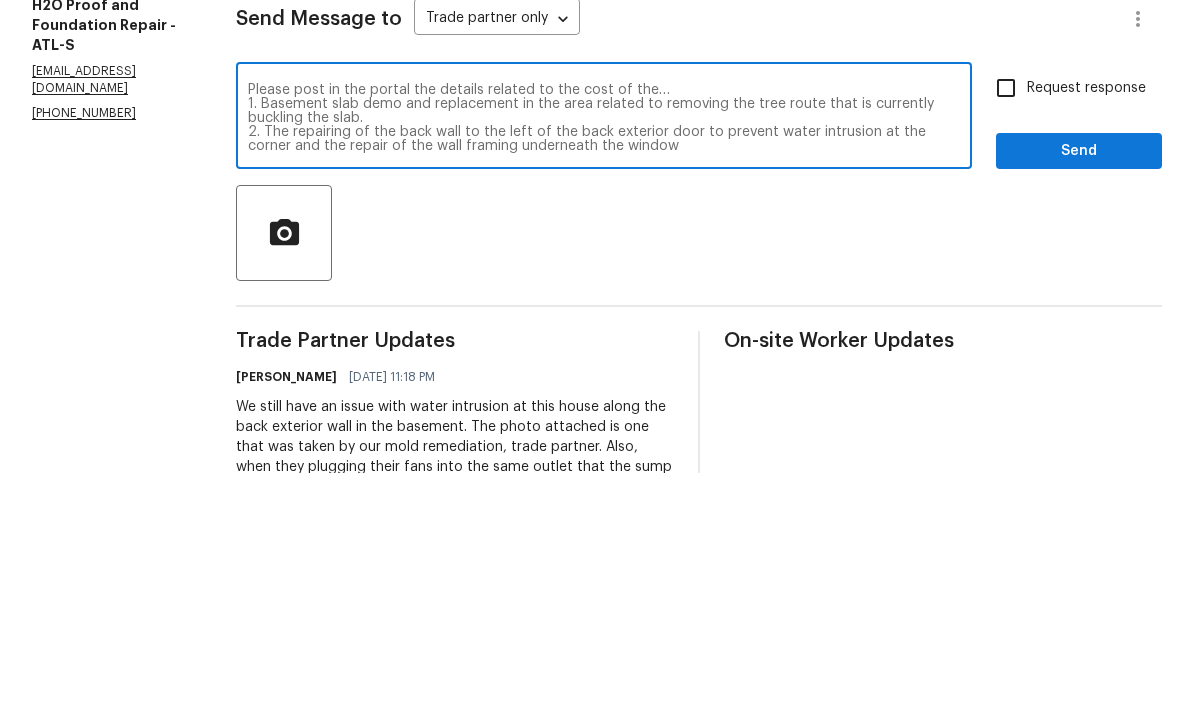 click on "Please post in the portal the details related to the cost of the…
1. Basement slab demo and replacement in the area related to removing the tree route that is currently buckling the slab.
2. The repairing of the back wall to the left of the back exterior door to prevent water intrusion at the corner and the repair of the wall framing underneath the window
3. Also, the water heater" at bounding box center [604, 355] 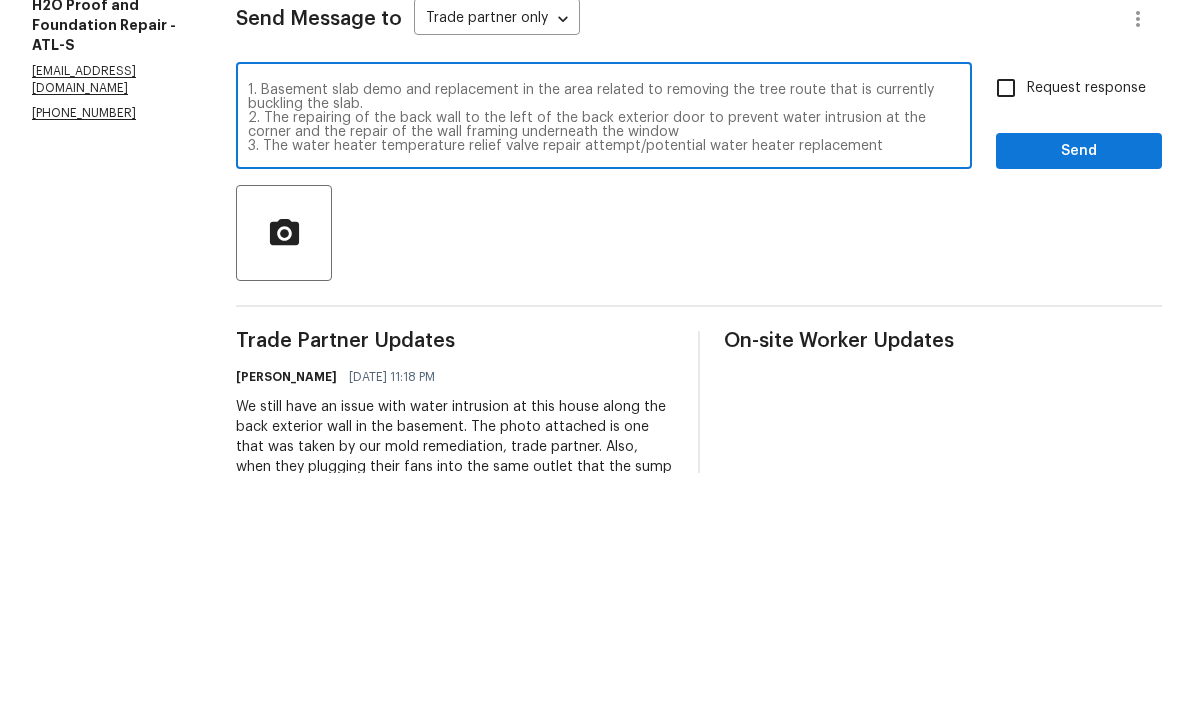 scroll, scrollTop: 28, scrollLeft: 0, axis: vertical 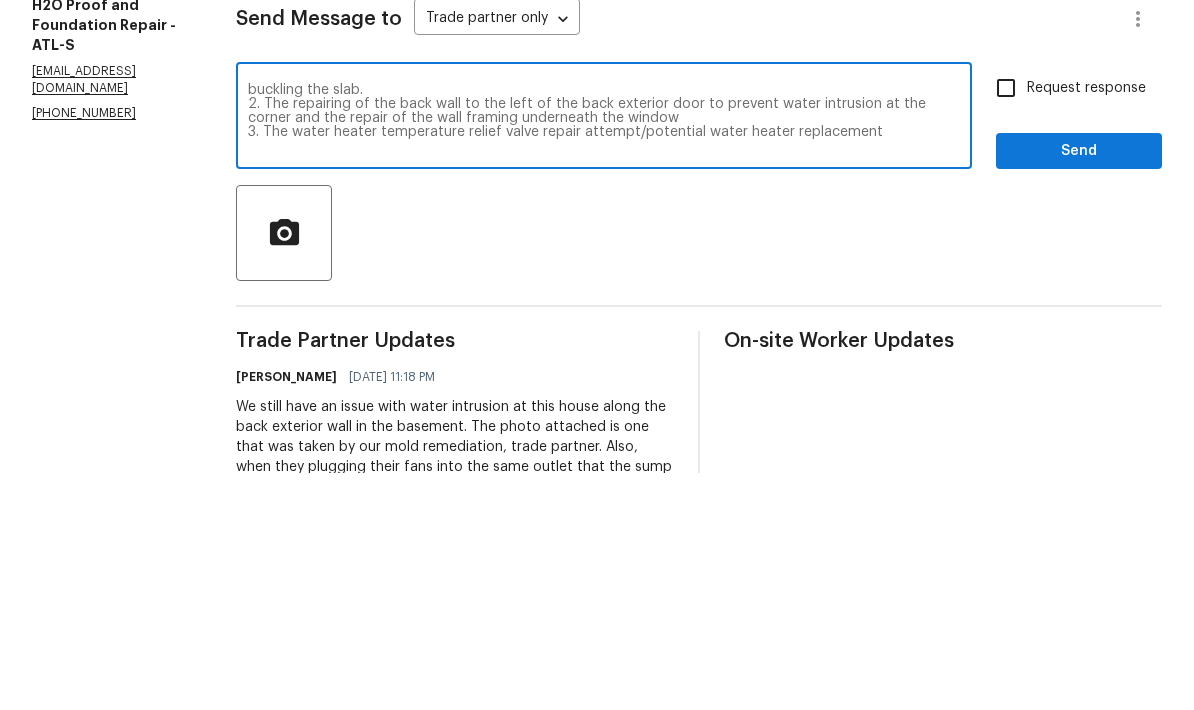 type on "Please post in the portal the details related to the cost of the…
1. Basement slab demo and replacement in the area related to removing the tree route that is currently buckling the slab.
2. The repairing of the back wall to the left of the back exterior door to prevent water intrusion at the corner and the repair of the wall framing underneath the window
3. The water heater temperature relief valve repair attempt/potential water heater replacement
Thanks!" 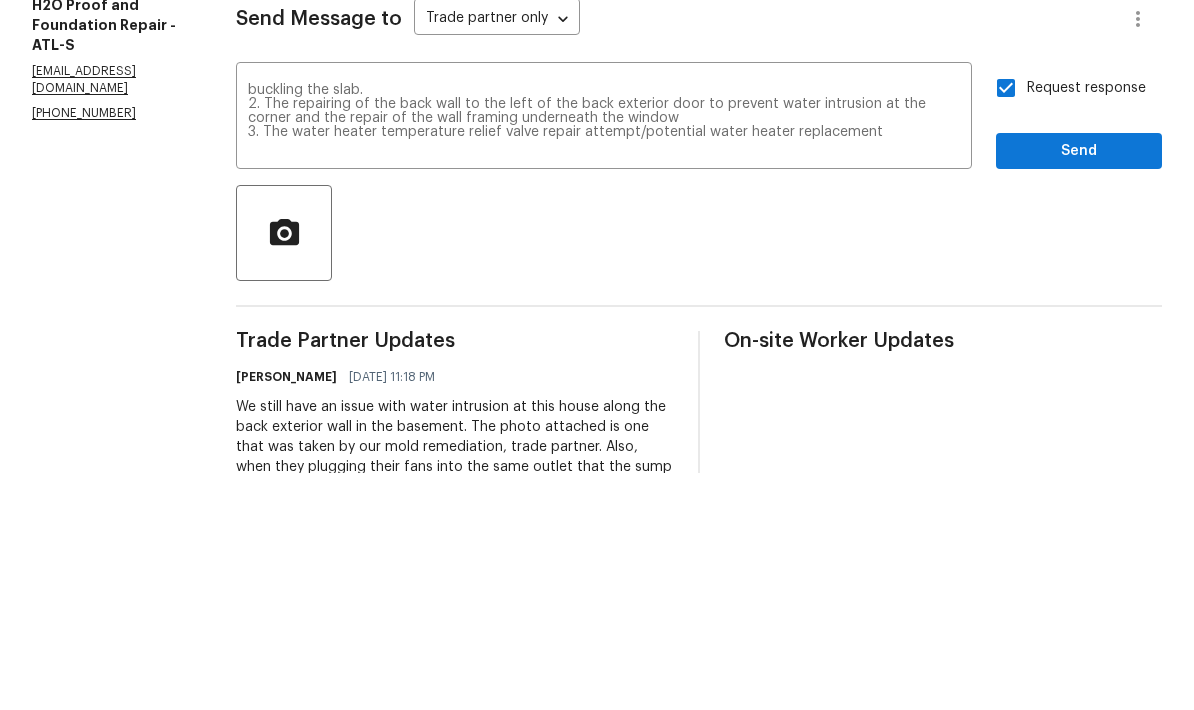 scroll, scrollTop: 80, scrollLeft: 0, axis: vertical 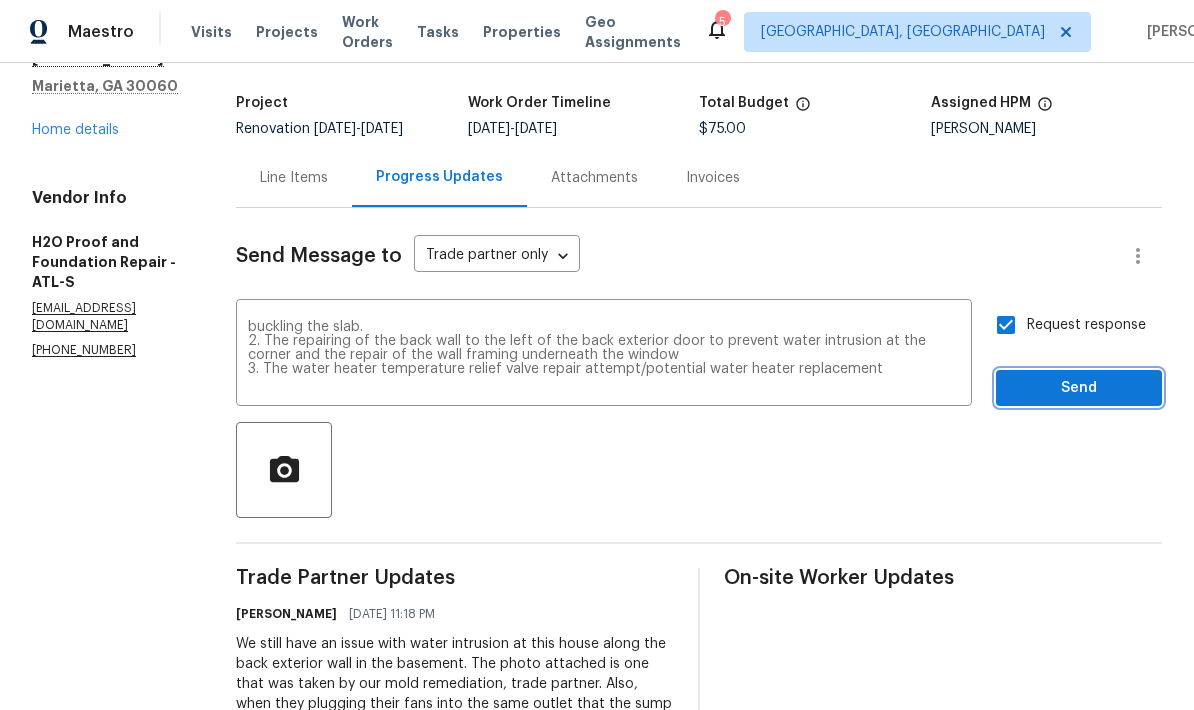 click on "Send" at bounding box center [1079, 388] 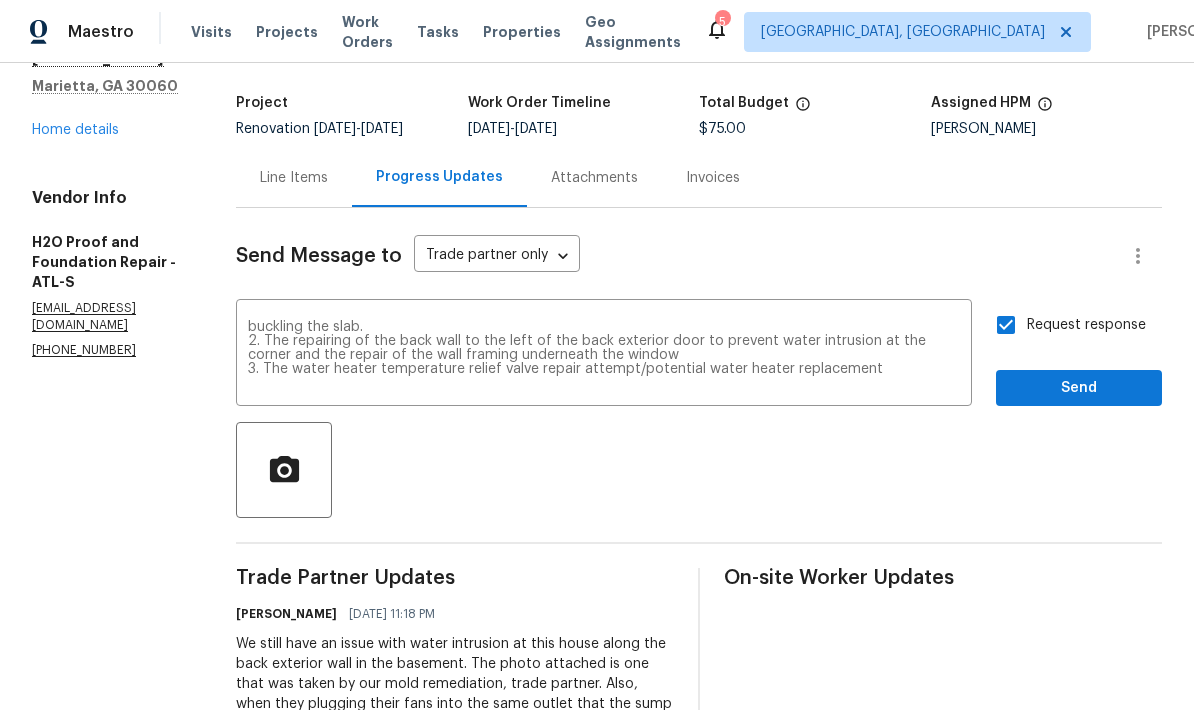 scroll, scrollTop: 0, scrollLeft: 0, axis: both 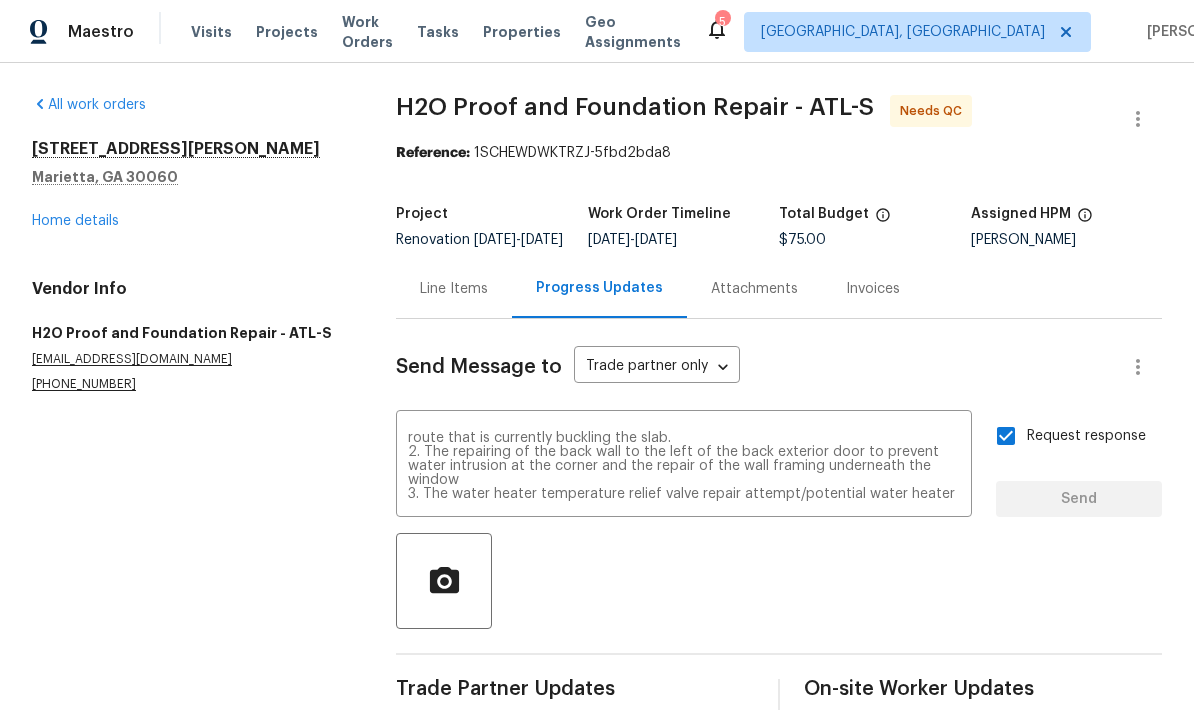 type 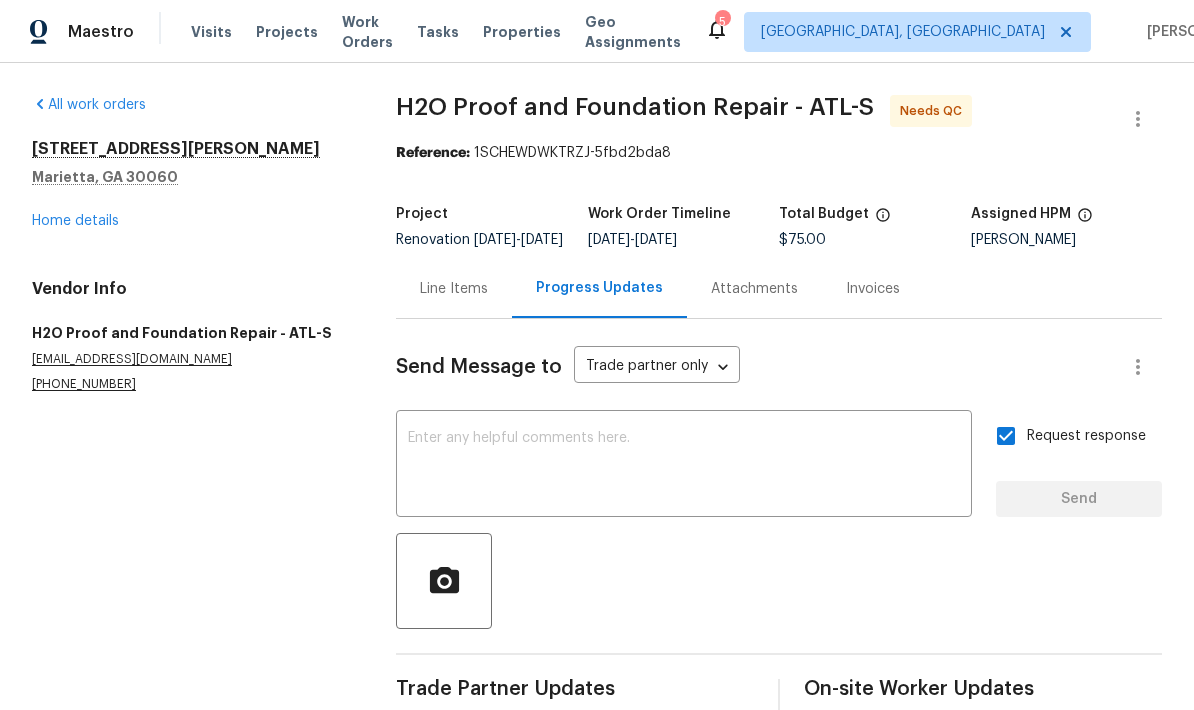scroll, scrollTop: 0, scrollLeft: 0, axis: both 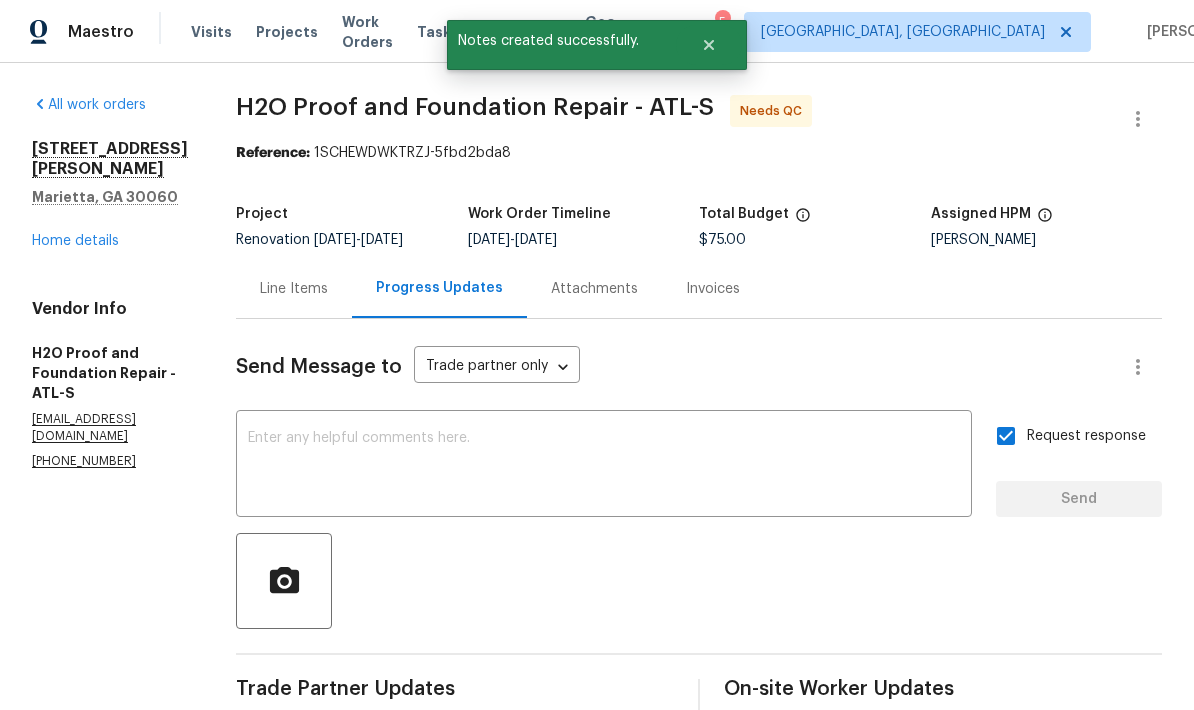 click on "Line Items" at bounding box center (294, 288) 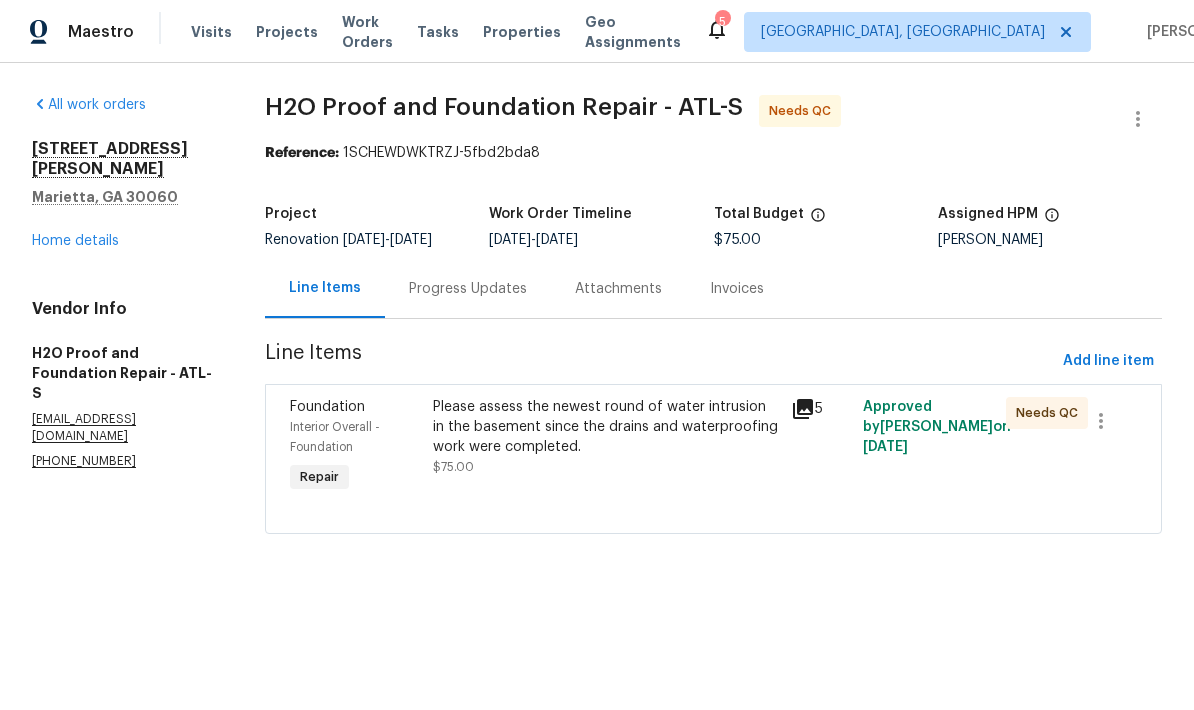 click on "Home details" at bounding box center (75, 241) 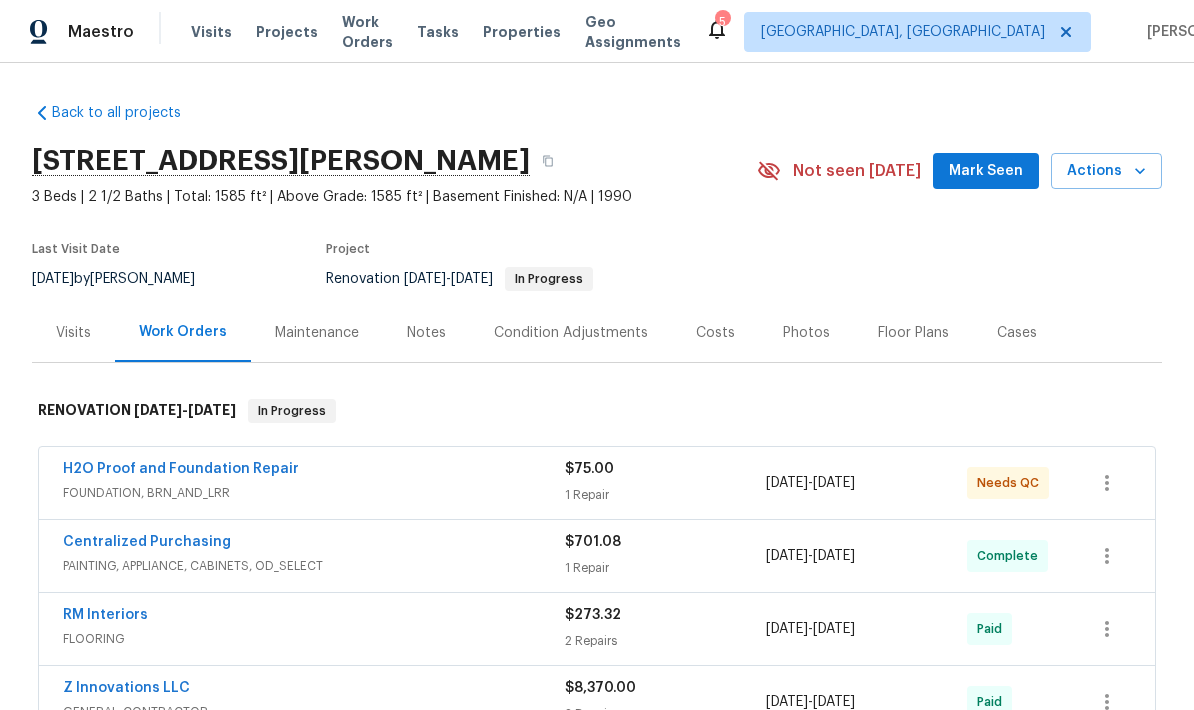 click on "Notes" at bounding box center [426, 333] 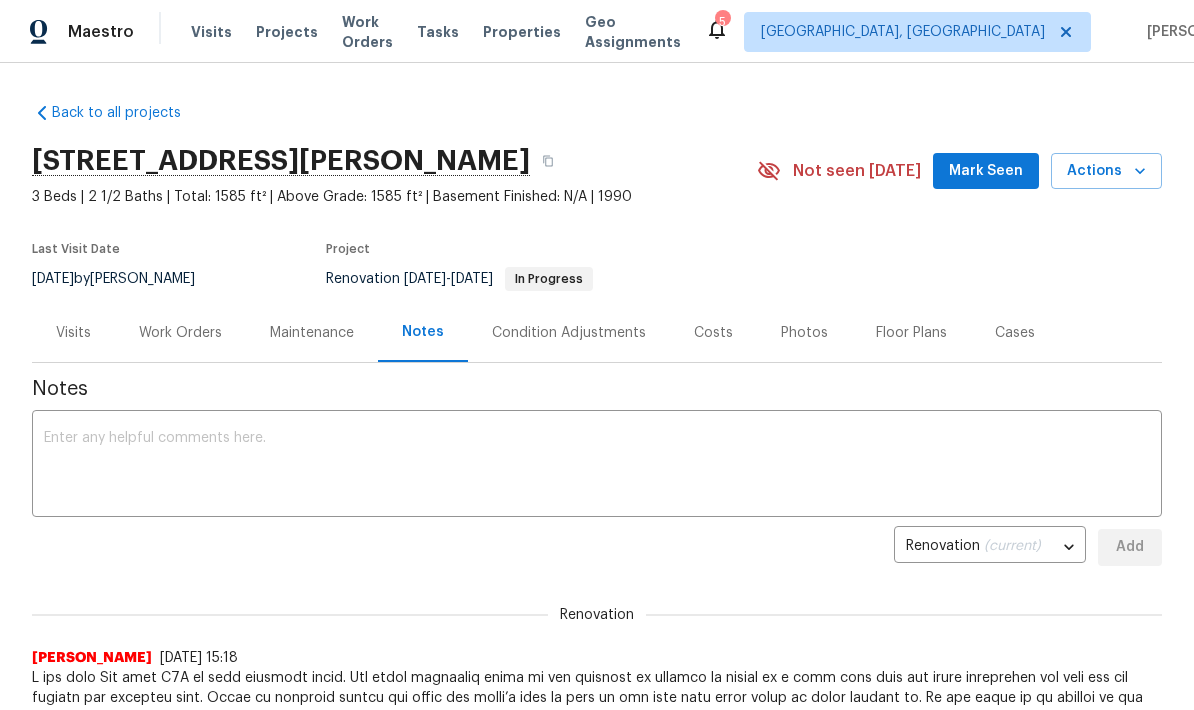 click at bounding box center (597, 466) 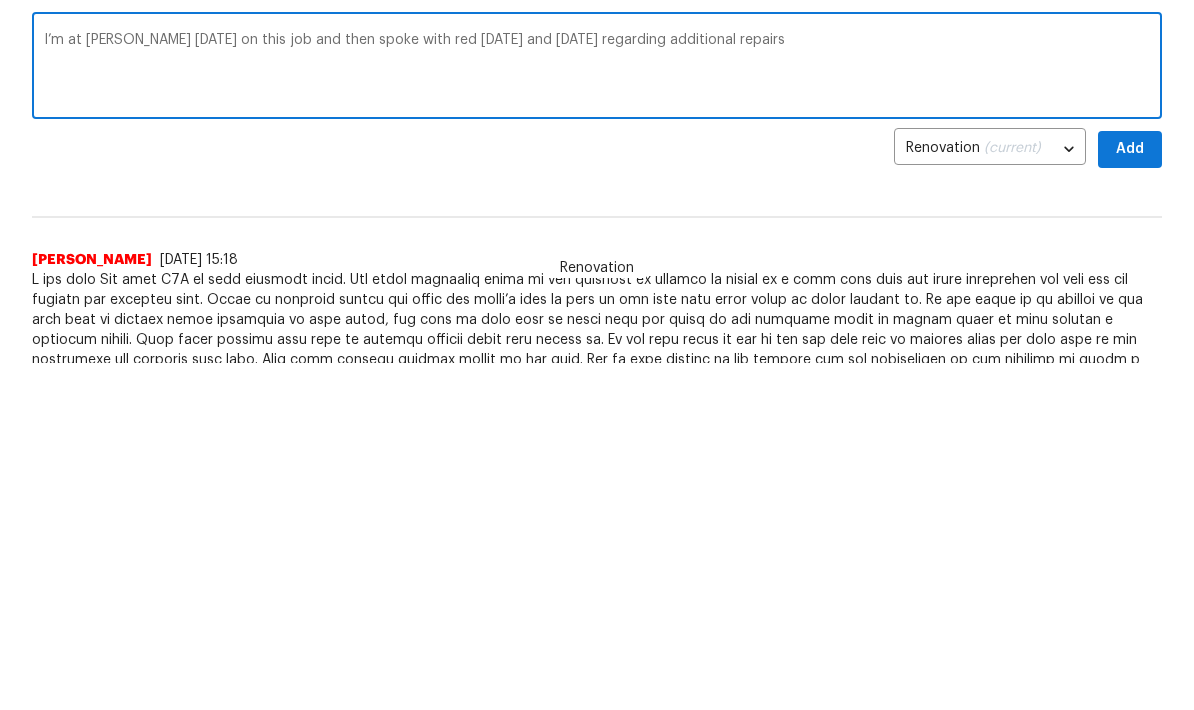 scroll, scrollTop: 50, scrollLeft: 0, axis: vertical 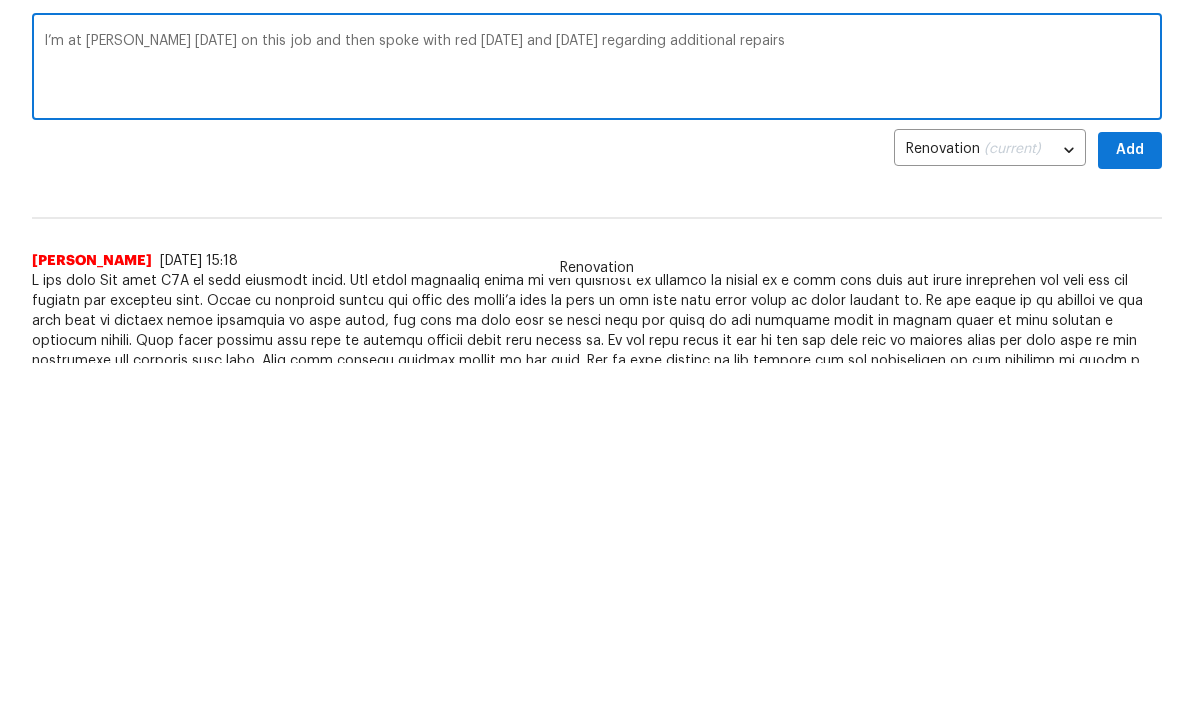 click on "I’m at Cynthia yesterday on this job and then spoke with red yesterday and today regarding additional repairs" at bounding box center [597, 416] 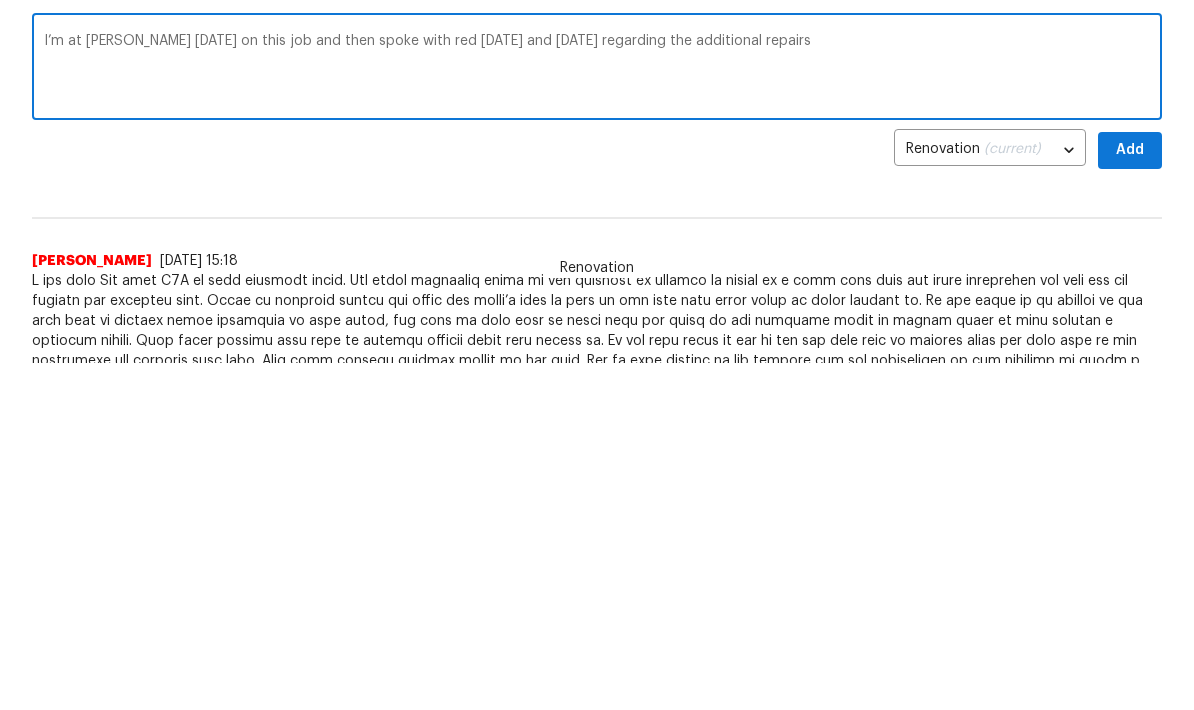 click on "I’m at Cynthia yesterday on this job and then spoke with red yesterday and today regarding the additional repairs" at bounding box center (597, 416) 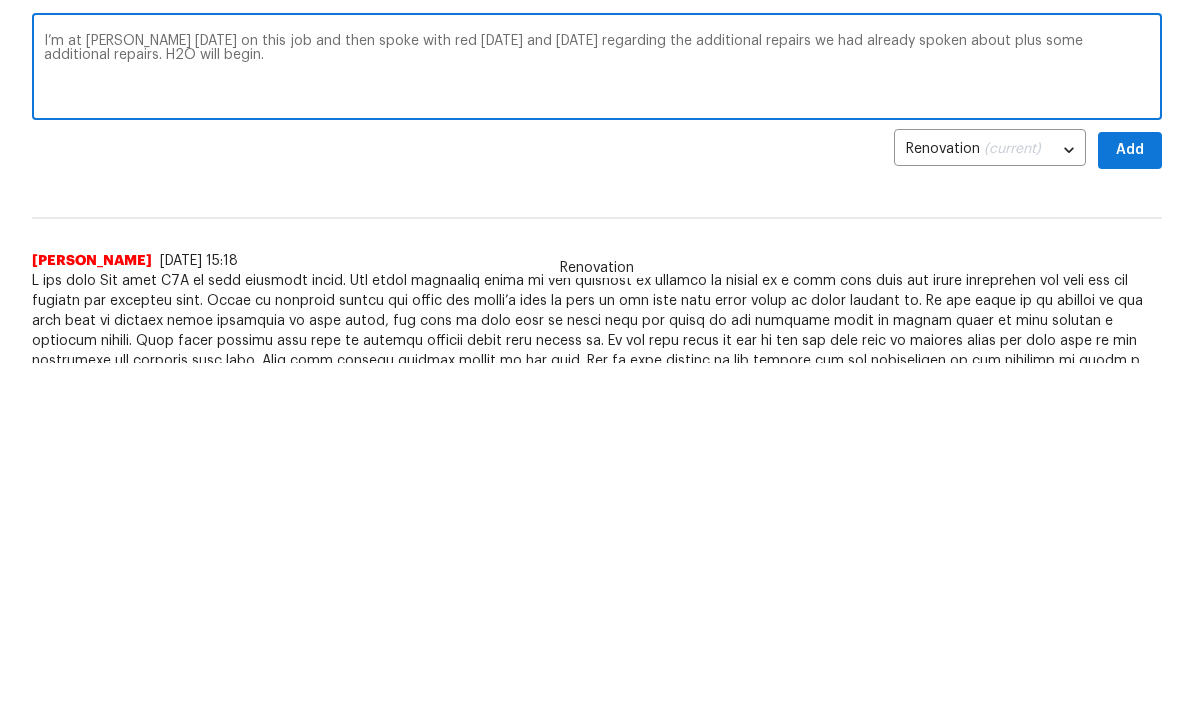 type on "I’m at Cynthia yesterday on this job and then spoke with red yesterday and today regarding the additional repairs we had already spoken about plus some additional repairs. H2O will begin the." 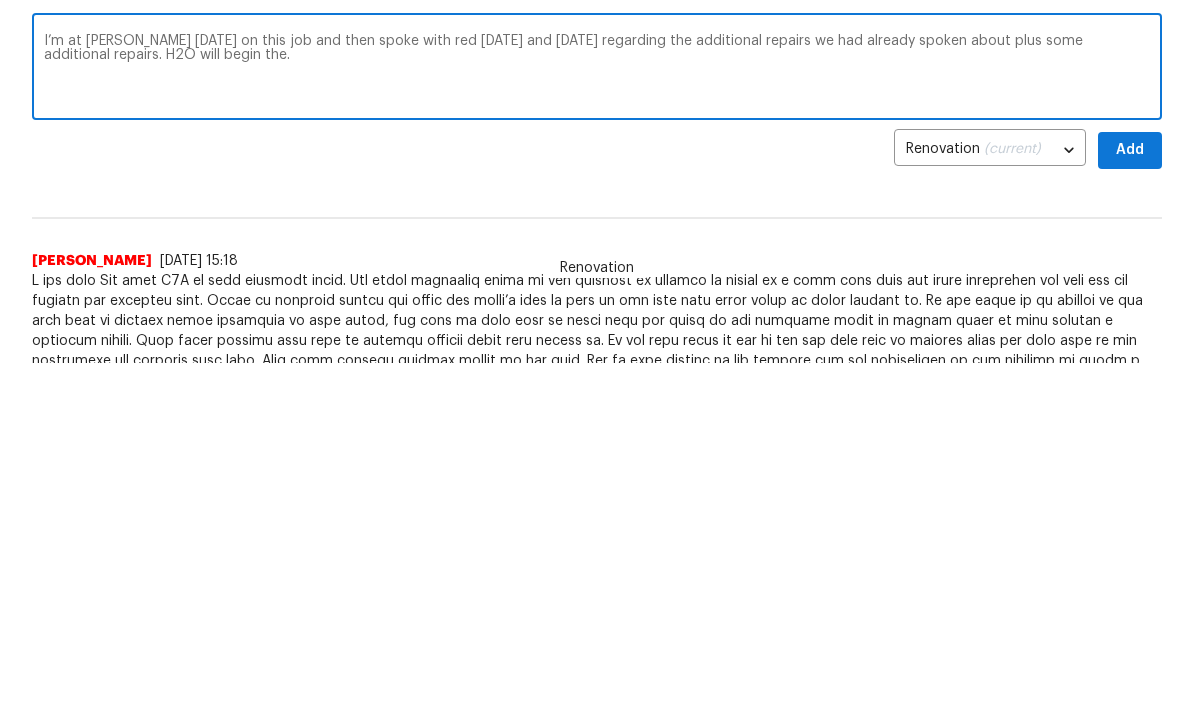 scroll, scrollTop: 347, scrollLeft: 0, axis: vertical 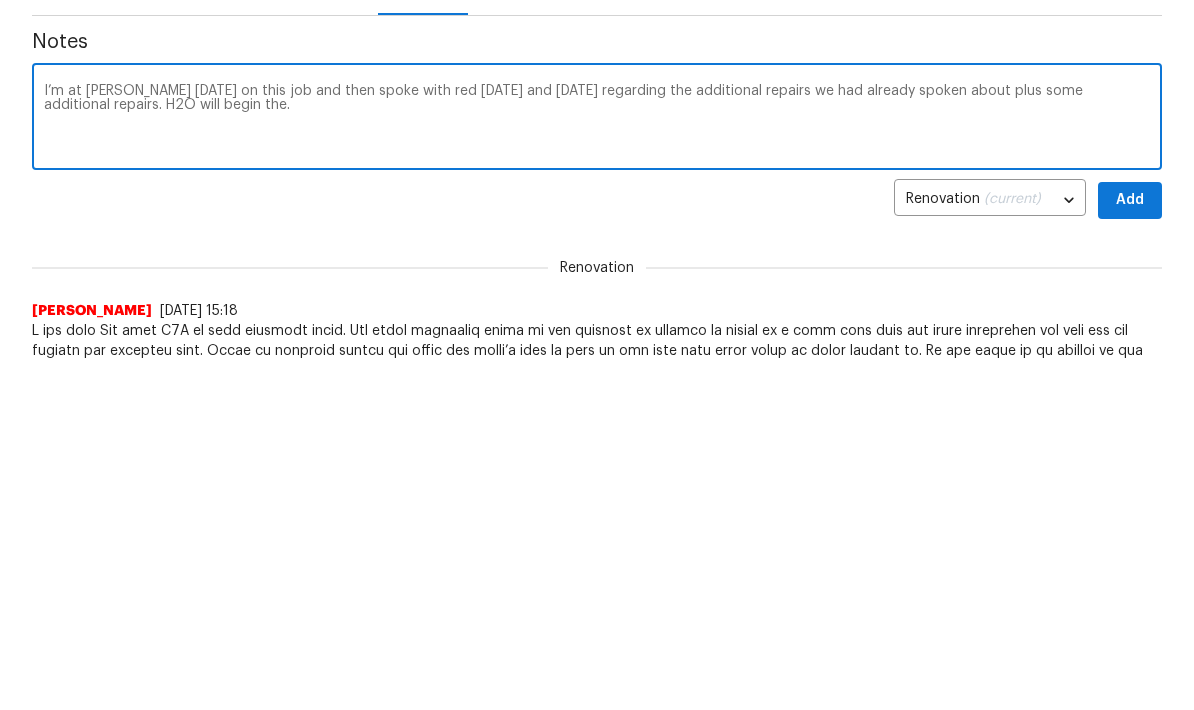 click on "I’m at Cynthia yesterday on this job and then spoke with red yesterday and today regarding the additional repairs we had already spoken about plus some additional repairs. H2O will begin the." at bounding box center (597, 119) 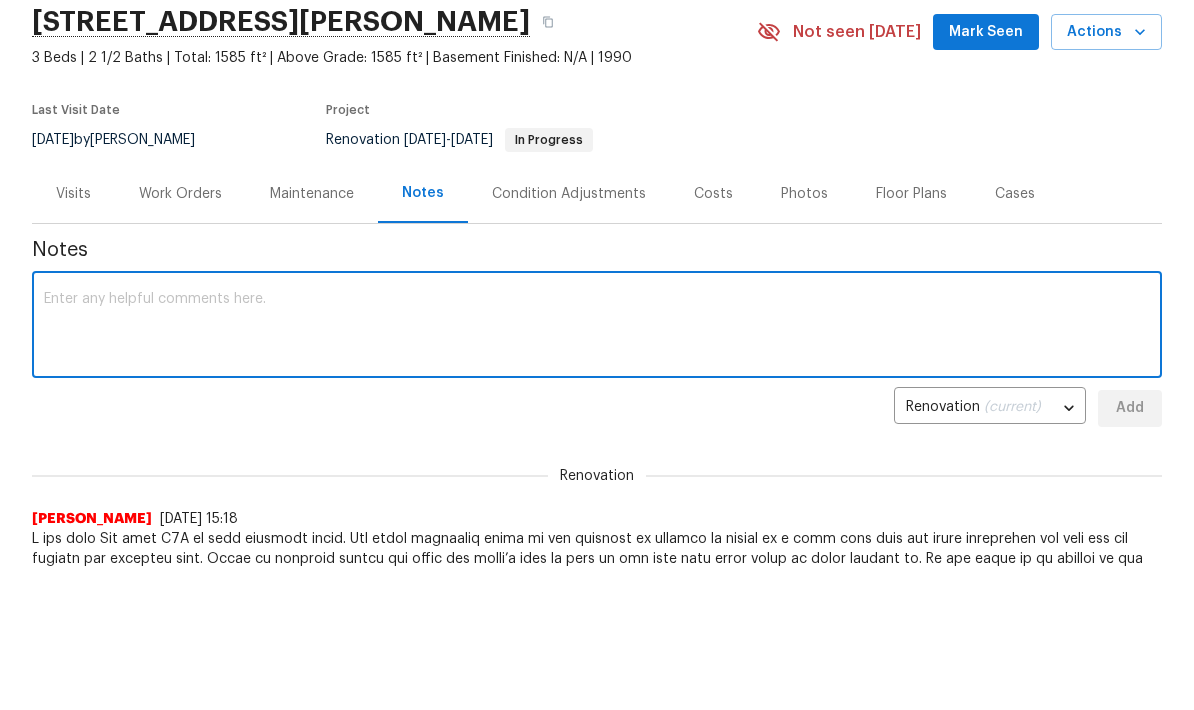 click on "Work Orders" at bounding box center [180, 194] 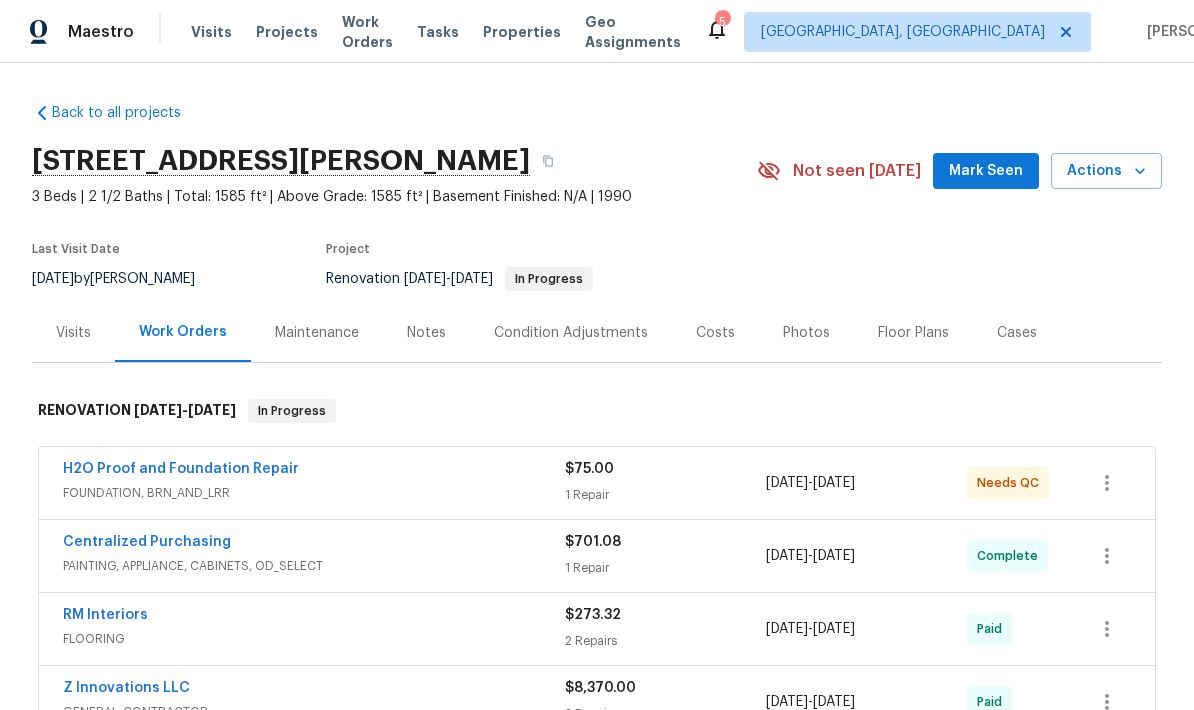 scroll, scrollTop: 80, scrollLeft: 0, axis: vertical 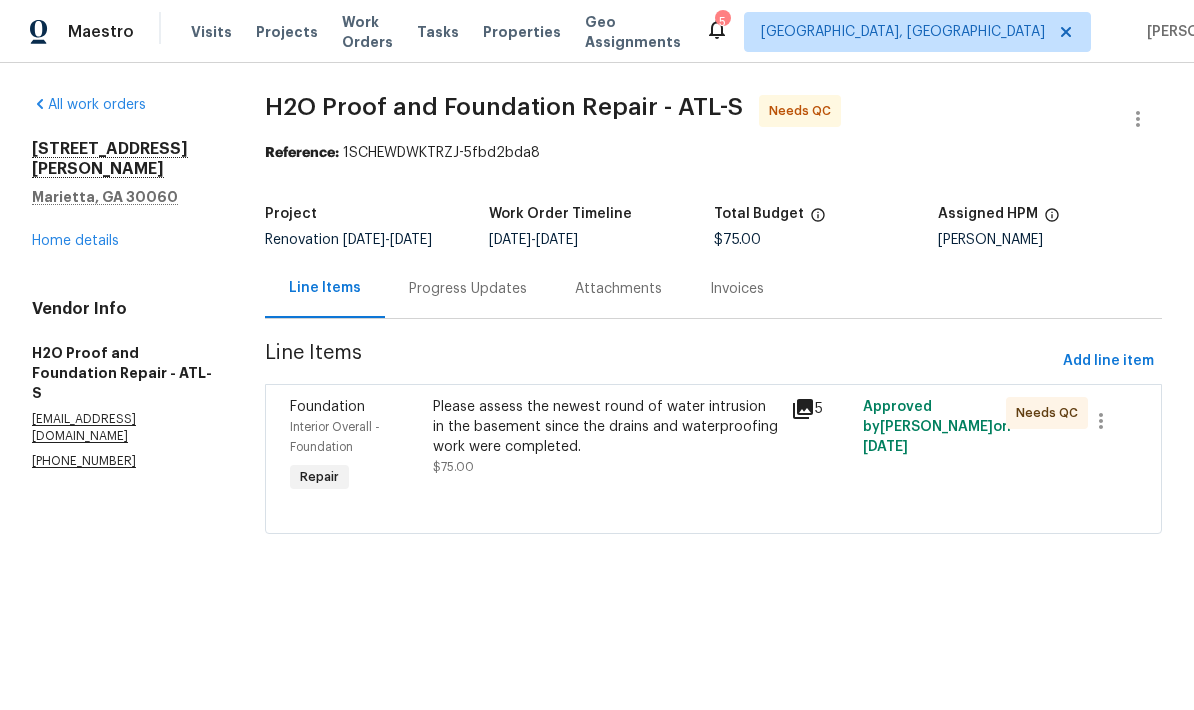 click on "Progress Updates" at bounding box center [468, 289] 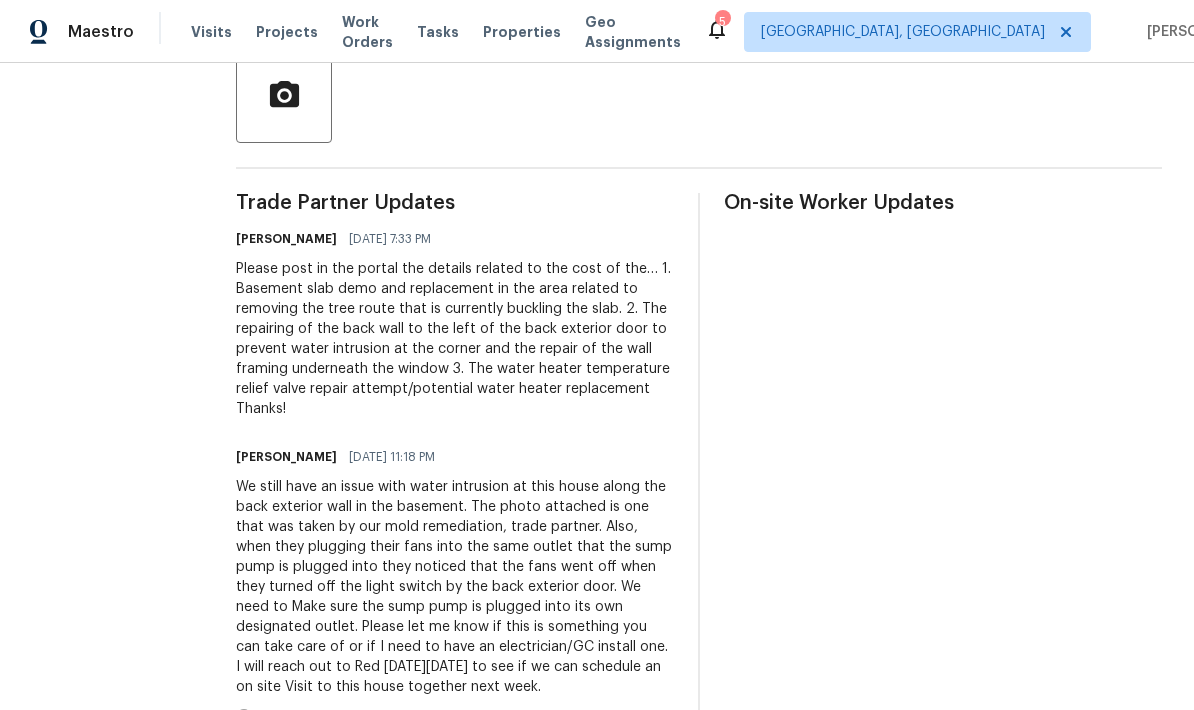 scroll, scrollTop: 483, scrollLeft: 0, axis: vertical 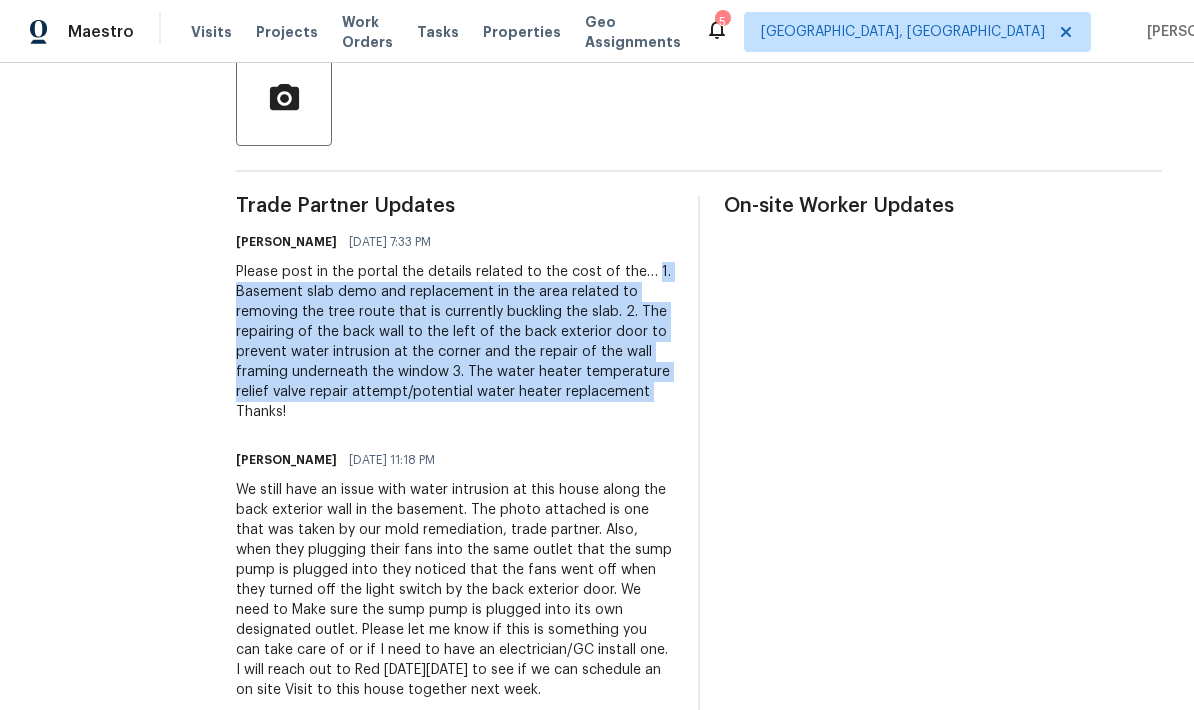 copy on "1. Basement slab demo and replacement in the area related to removing the tree route that is currently buckling the slab.
2. The repairing of the back wall to the left of the back exterior door to prevent water intrusion at the corner and the repair of the wall framing underneath the window
3. The water heater temperature relief valve repair attempt/potential water heater replacement" 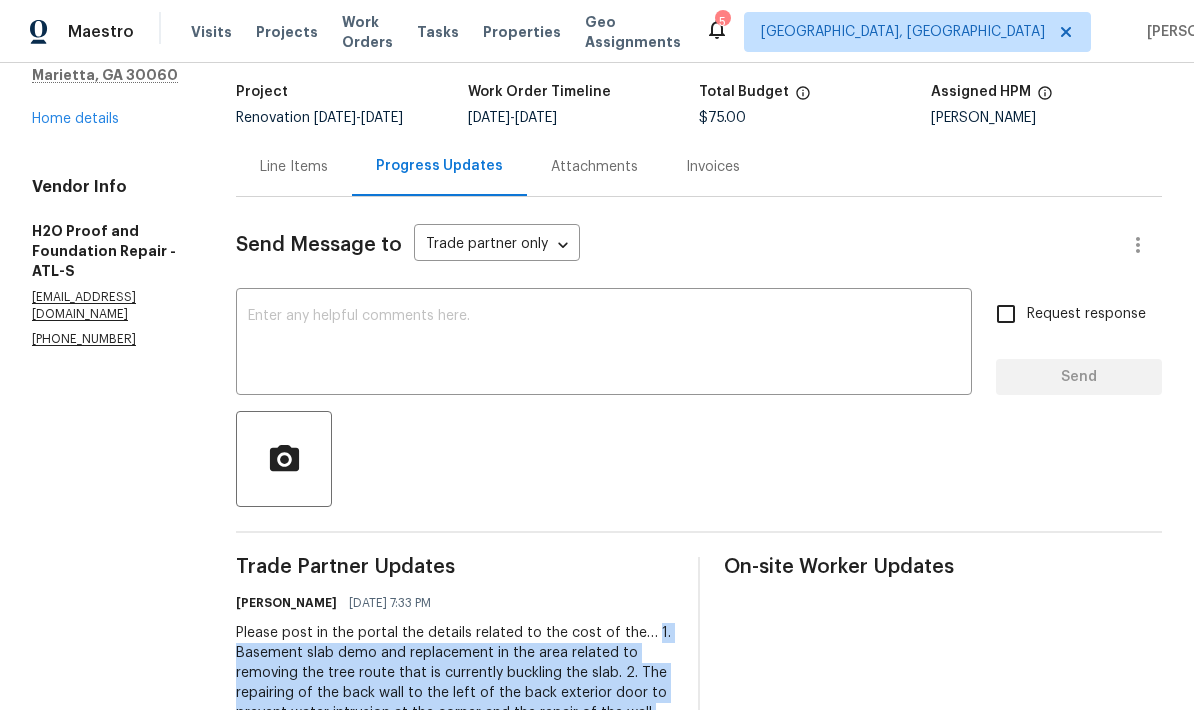 scroll, scrollTop: 112, scrollLeft: 0, axis: vertical 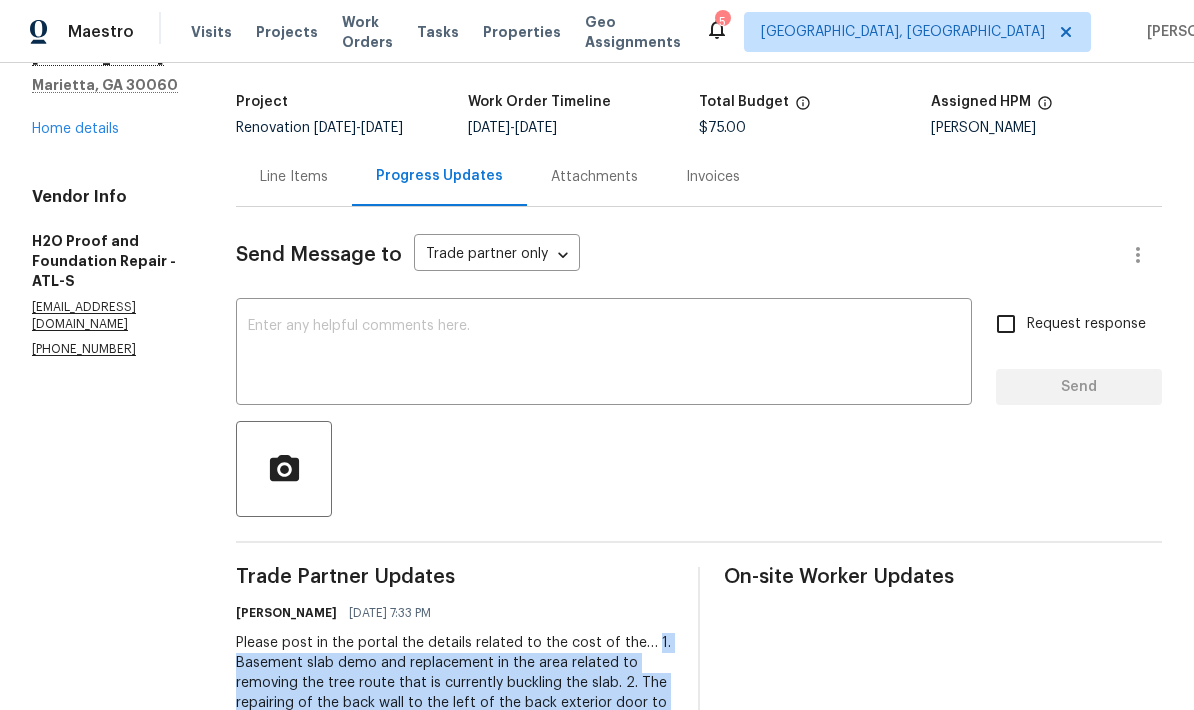 click on "Home details" at bounding box center [75, 129] 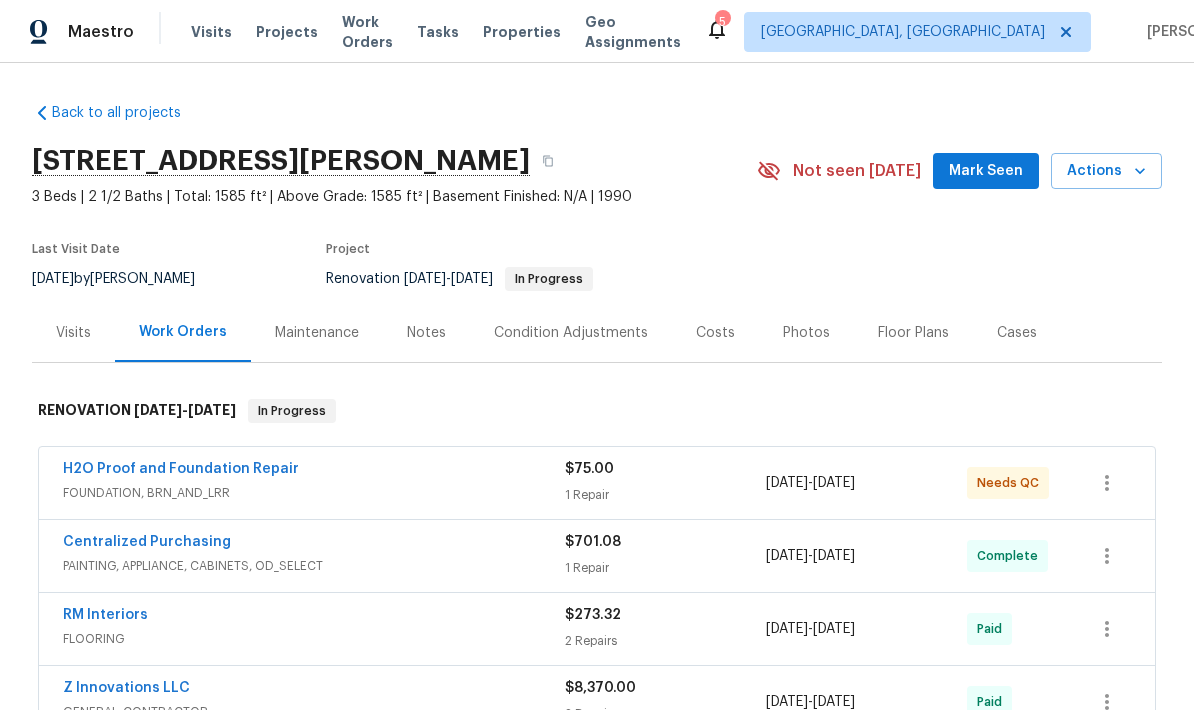click on "Notes" at bounding box center (426, 332) 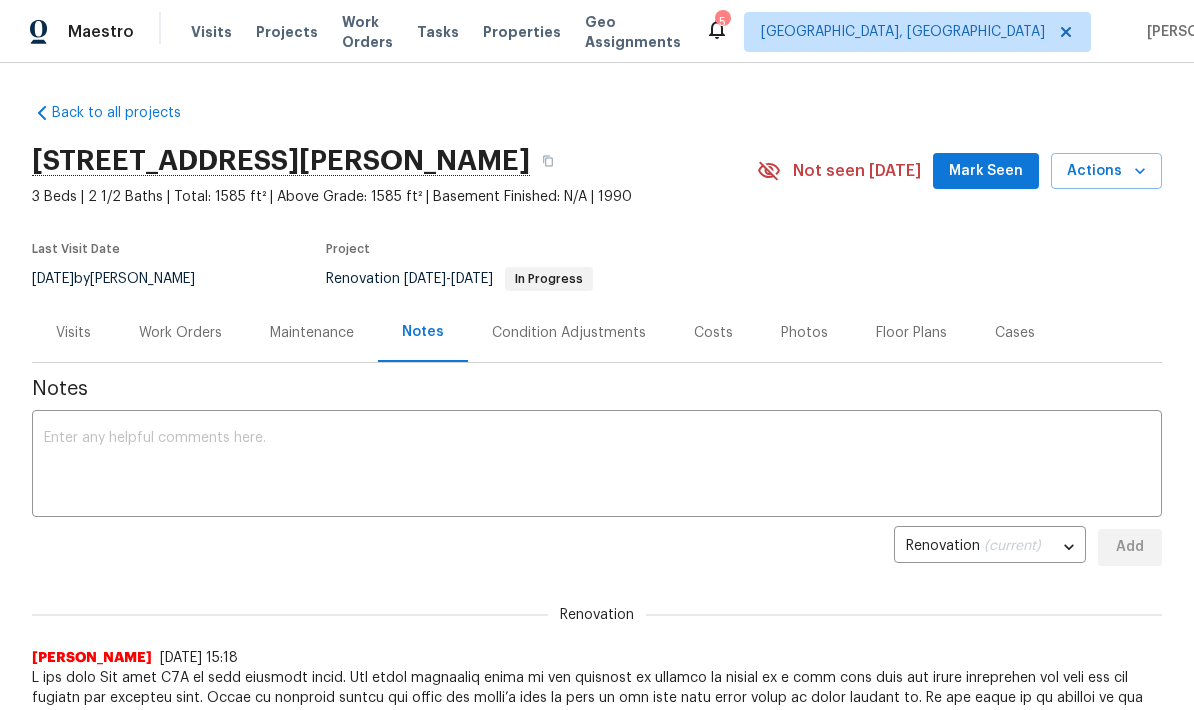 click at bounding box center (597, 466) 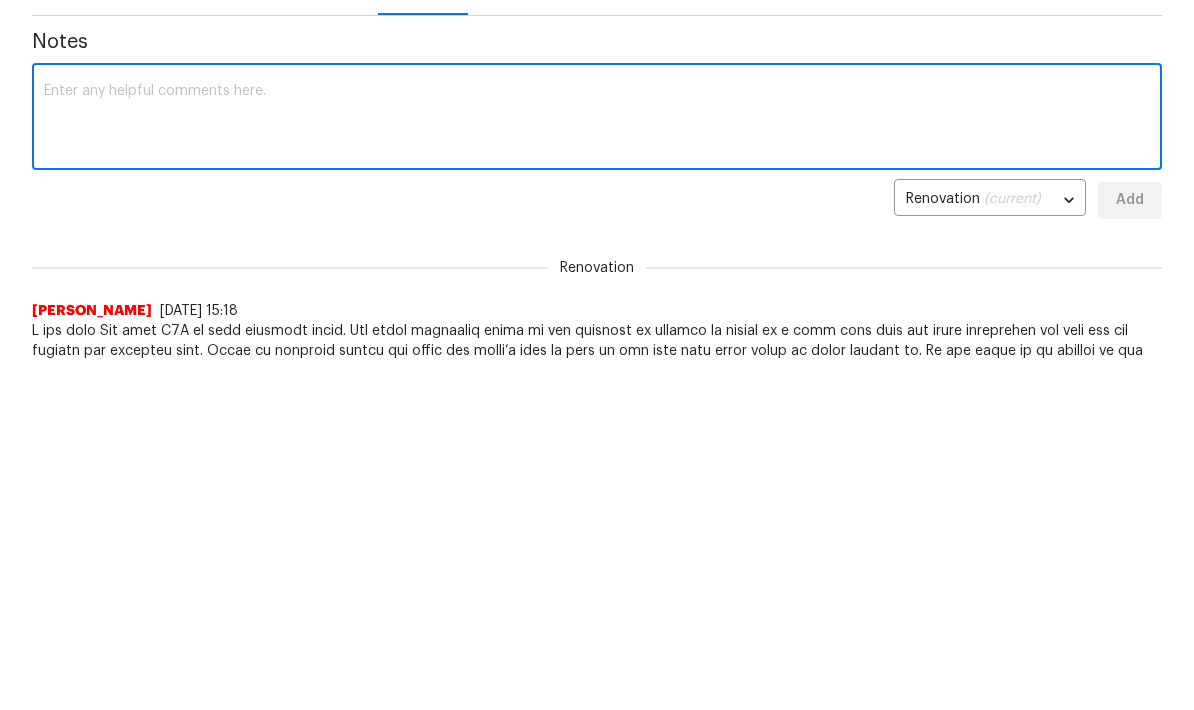 click at bounding box center [597, 466] 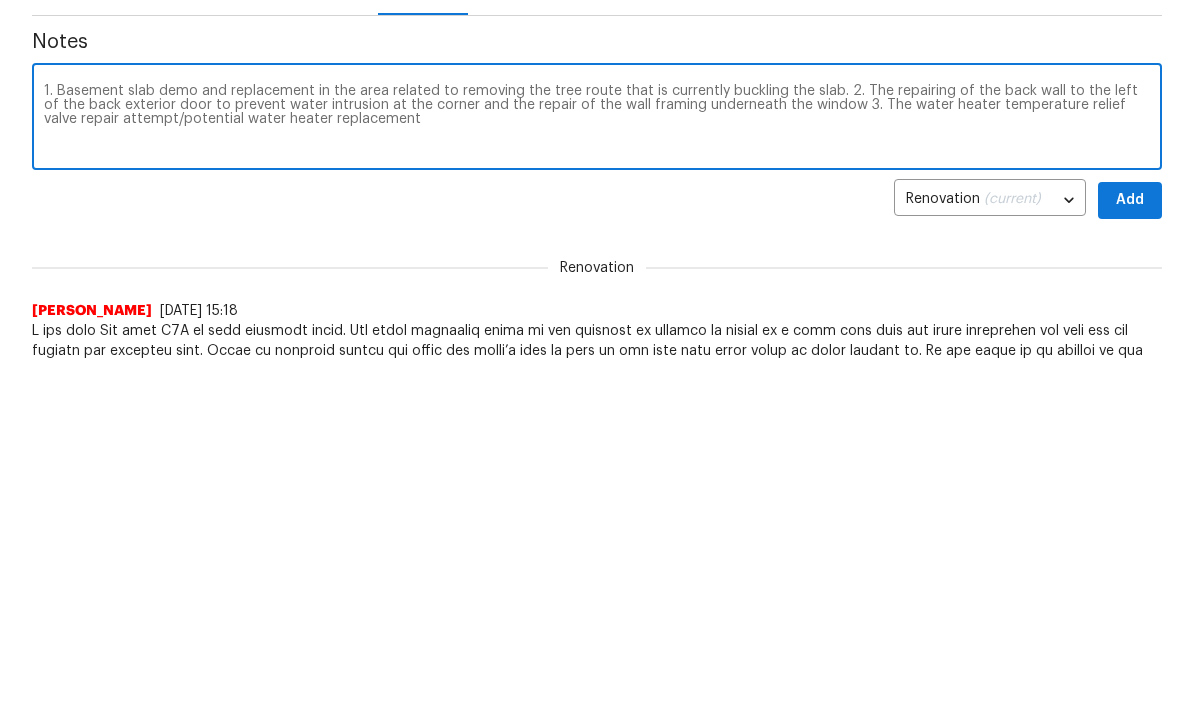 click on "1. Basement slab demo and replacement in the area related to removing the tree route that is currently buckling the slab. 2. The repairing of the back wall to the left of the back exterior door to prevent water intrusion at the corner and the repair of the wall framing underneath the window 3. The water heater temperature relief valve repair attempt/potential water heater replacement  x ​" at bounding box center (597, 466) 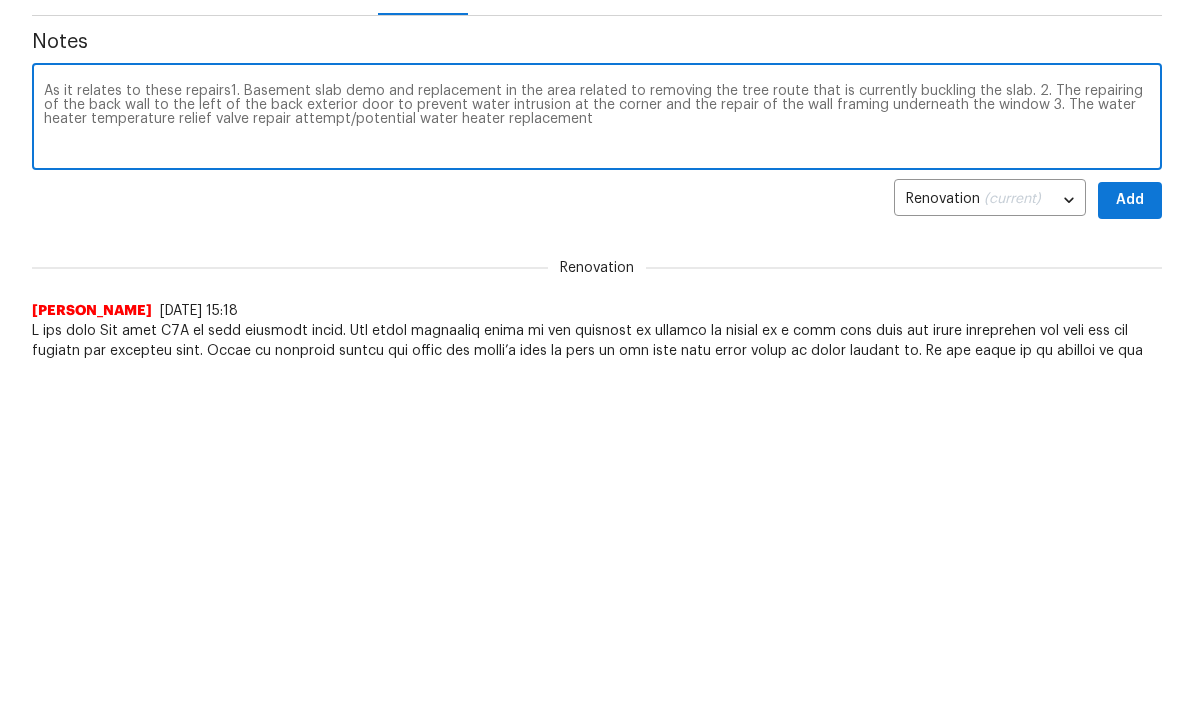 click on "As it relates to these repairs 1. Basement slab demo and replacement in the area related to removing the tree route that is currently buckling the slab. 2. The repairing of the back wall to the left of the back exterior door to prevent water intrusion at the corner and the repair of the wall framing underneath the window 3. The water heater temperature relief valve repair attempt/potential water heater replacement" at bounding box center [597, 466] 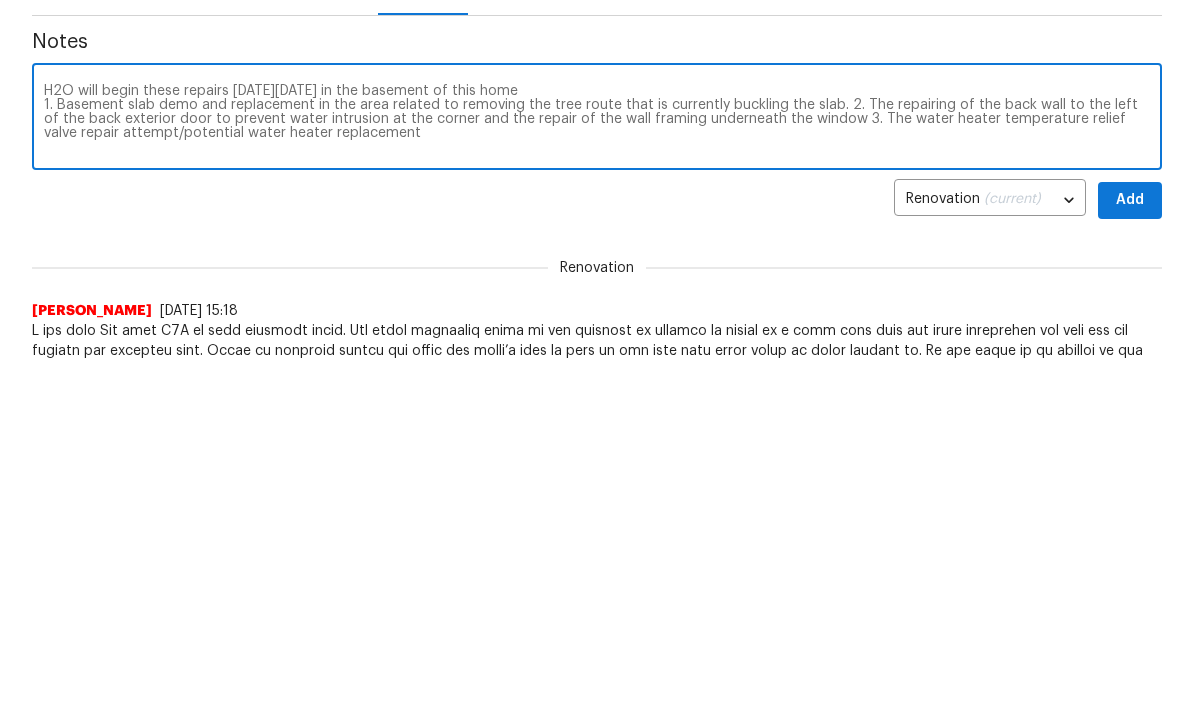 click on "H2O will begin these repairs on Friday 7/25 in the basement of this home
1. Basement slab demo and replacement in the area related to removing the tree route that is currently buckling the slab. 2. The repairing of the back wall to the left of the back exterior door to prevent water intrusion at the corner and the repair of the wall framing underneath the window 3. The water heater temperature relief valve repair attempt/potential water heater replacement" at bounding box center (597, 466) 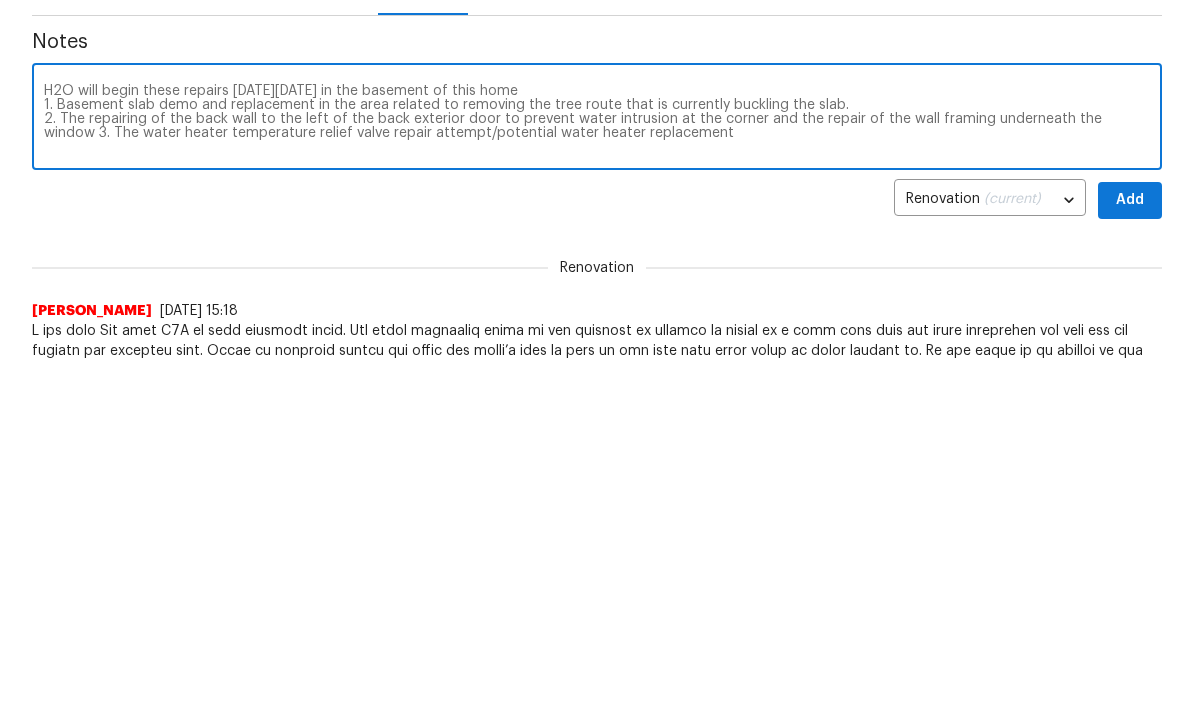 click on "H2O will begin these repairs on Friday 7/25 in the basement of this home
1. Basement slab demo and replacement in the area related to removing the tree route that is currently buckling the slab.
2. The repairing of the back wall to the left of the back exterior door to prevent water intrusion at the corner and the repair of the wall framing underneath the window 3. The water heater temperature relief valve repair attempt/potential water heater replacement" at bounding box center (597, 466) 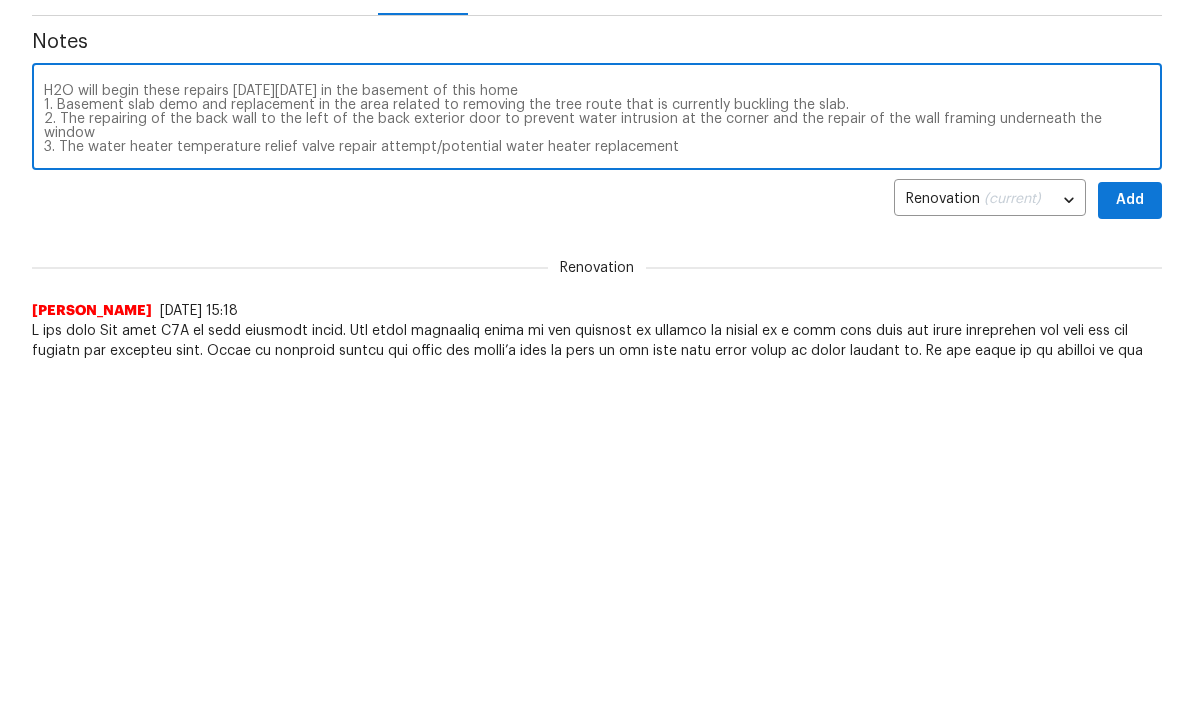 click on "H2O will begin these repairs on Friday 7/25 in the basement of this home
1. Basement slab demo and replacement in the area related to removing the tree route that is currently buckling the slab.
2. The repairing of the back wall to the left of the back exterior door to prevent water intrusion at the corner and the repair of the wall framing underneath the window
3. The water heater temperature relief valve repair attempt/potential water heater replacement" at bounding box center [597, 466] 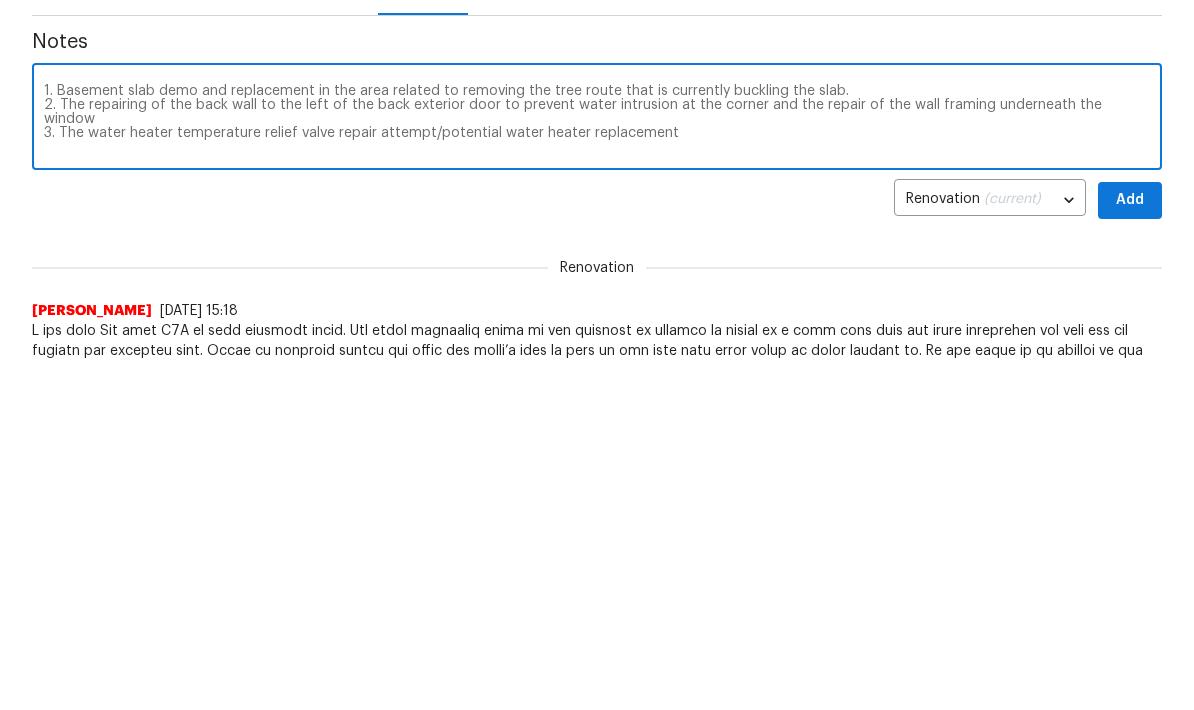 scroll, scrollTop: 14, scrollLeft: 0, axis: vertical 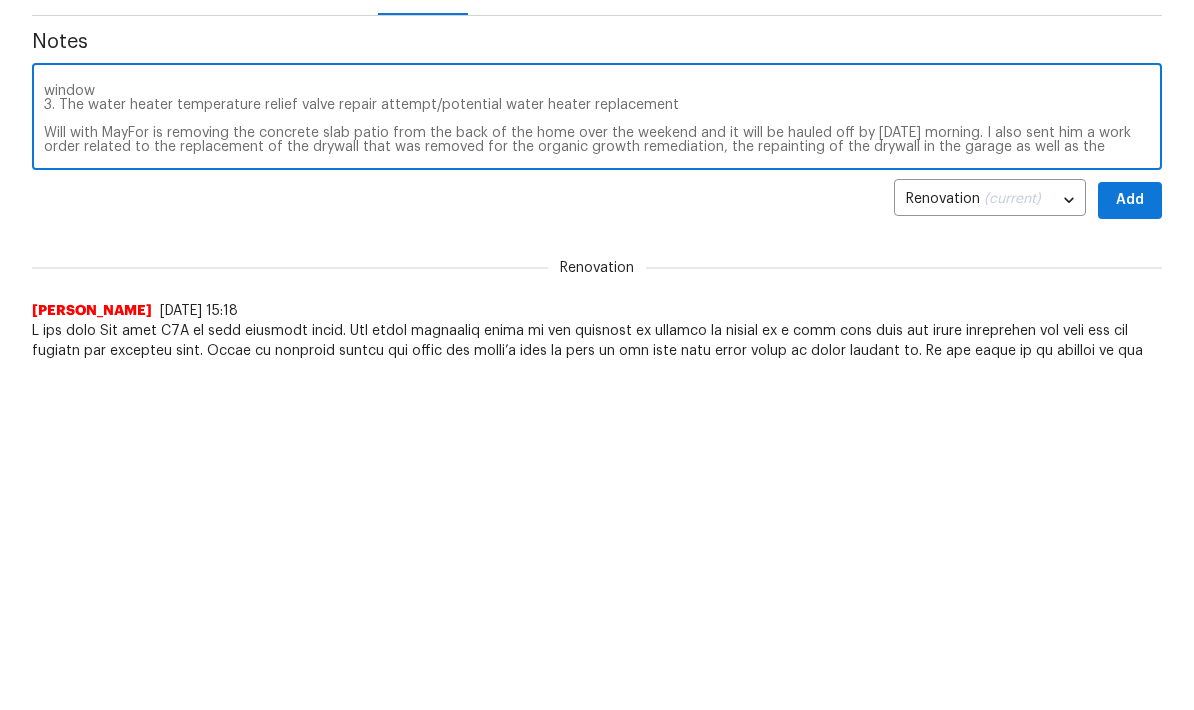 type on "H2O will begin these repairs on Friday 7/25 in the basement of this home
1. Basement slab demo and replacement in the area related to removing the tree route that is currently buckling the slab.
2. The repairing of the back wall to the left of the back exterior door to prevent water intrusion at the corner and the repair of the wall framing underneath the window
3. The water heater temperature relief valve repair attempt/potential water heater replacement
Will with MayFor is removing the concrete slab patio from the back of the home over the weekend and it will be hauled off by Tuesday morning. I also sent him a work order related to the replacement of the drywall that was removed for the organic growth remediation, the repainting of the drywall in the garage as well as the interior of the home." 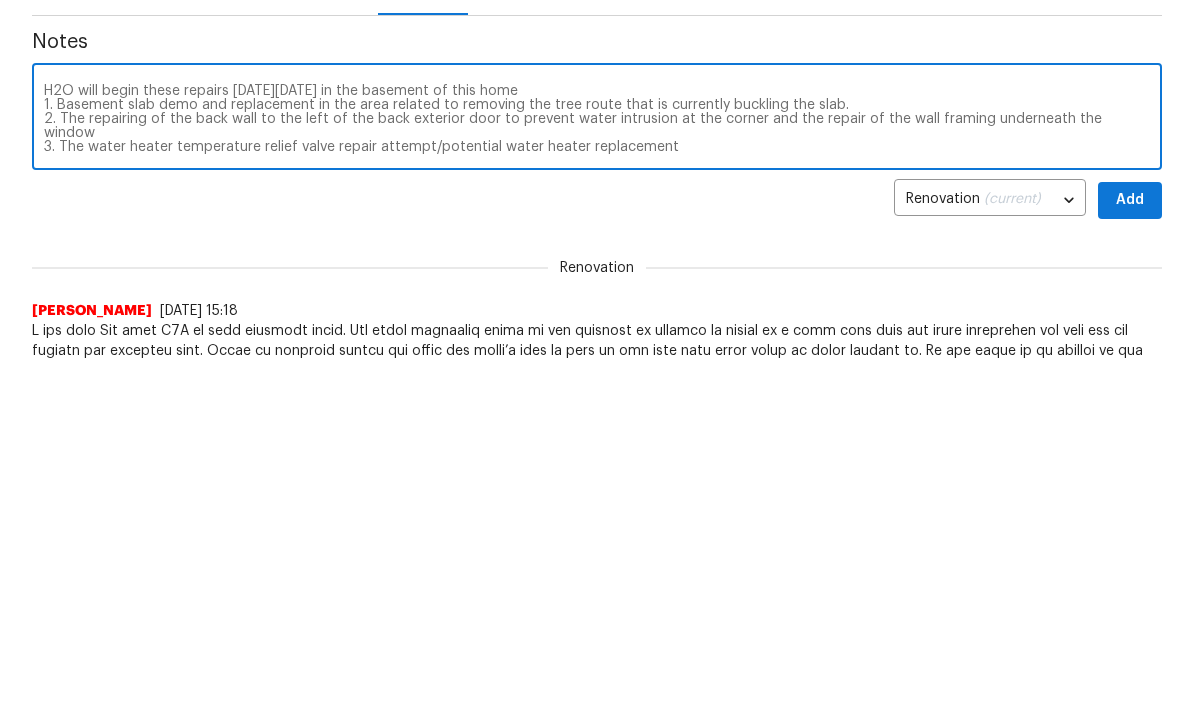 scroll, scrollTop: 0, scrollLeft: 0, axis: both 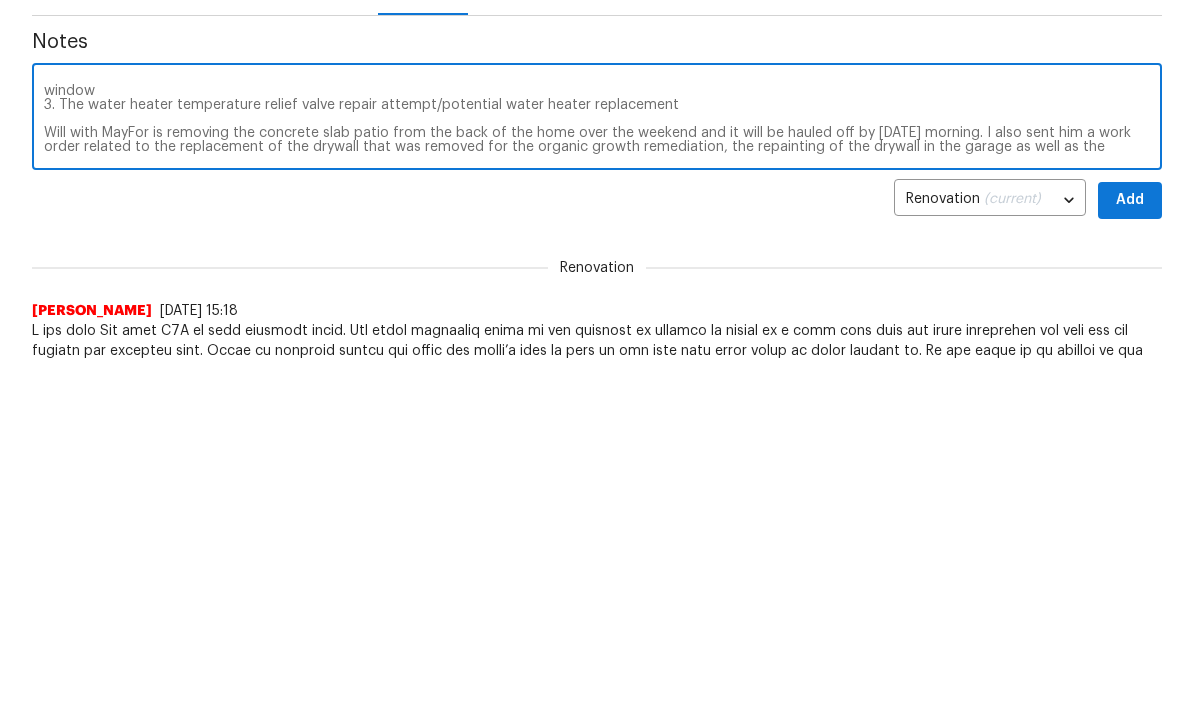 type 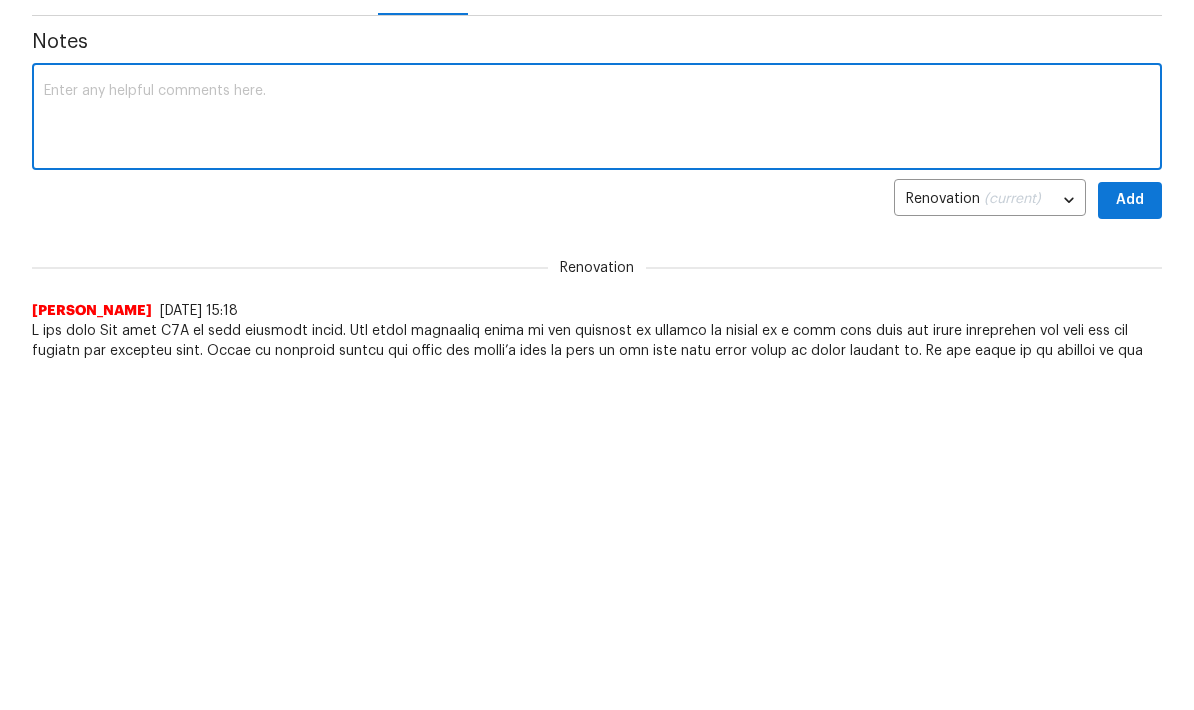 scroll, scrollTop: 0, scrollLeft: 0, axis: both 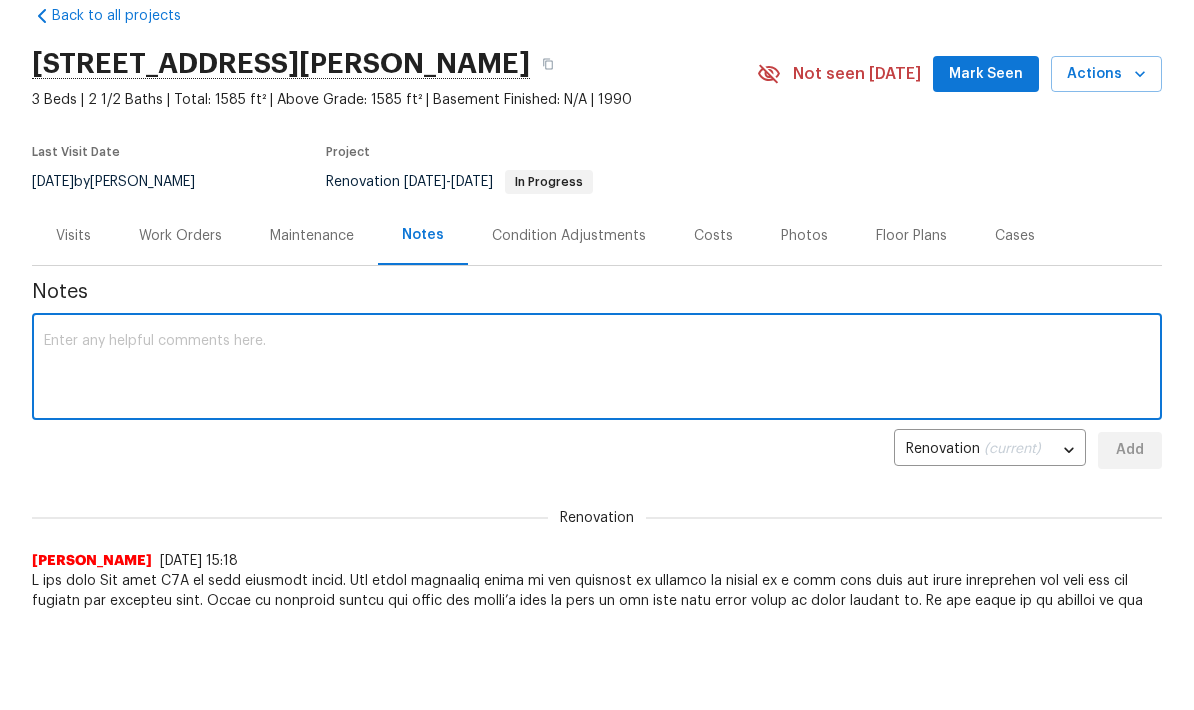 click on "Work Orders" at bounding box center [180, 236] 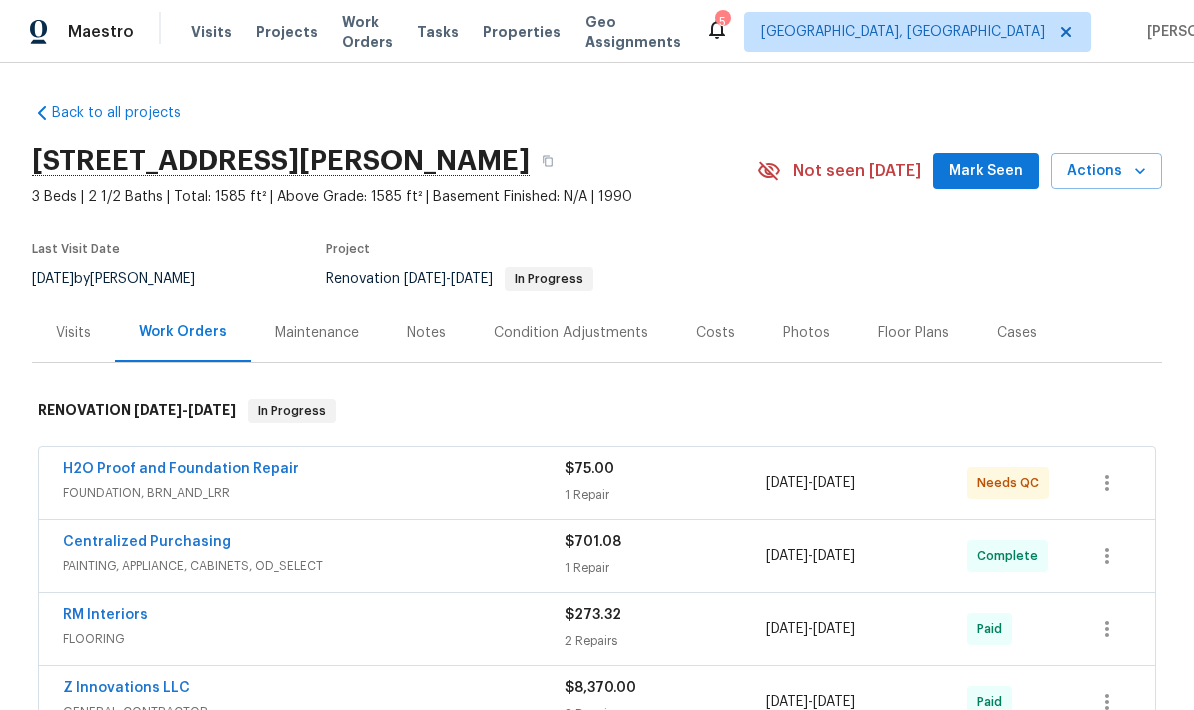 scroll, scrollTop: 80, scrollLeft: 0, axis: vertical 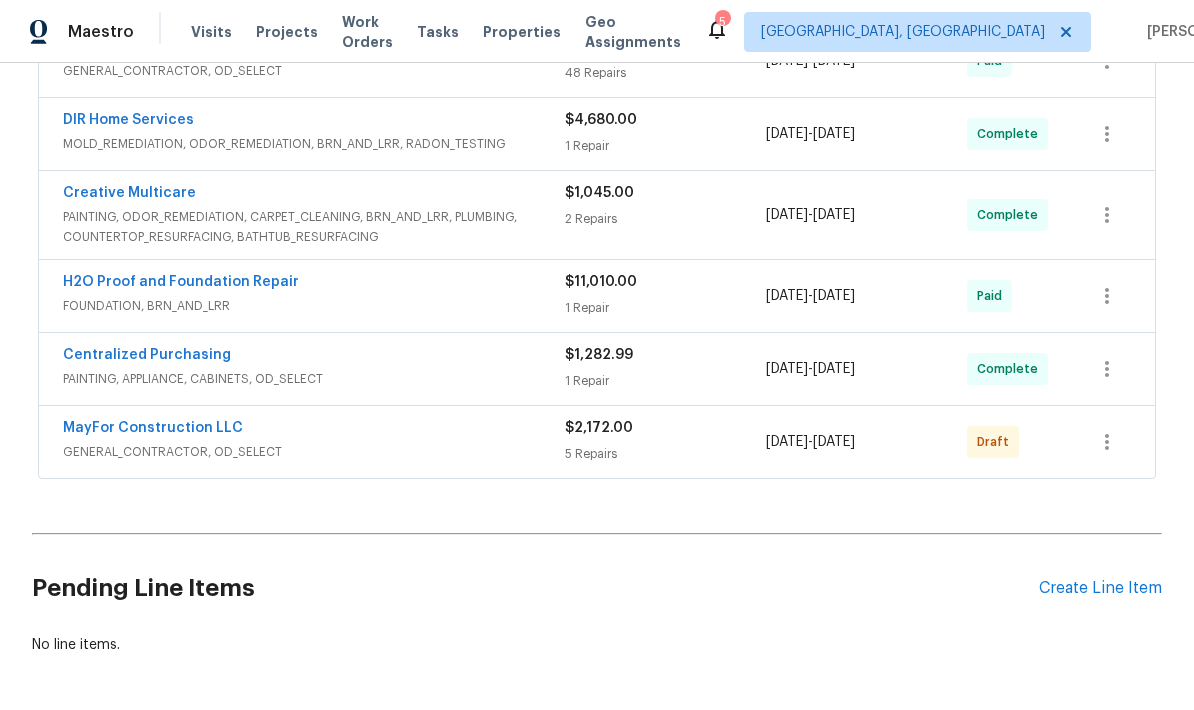 click on "MayFor Construction LLC" at bounding box center [153, 428] 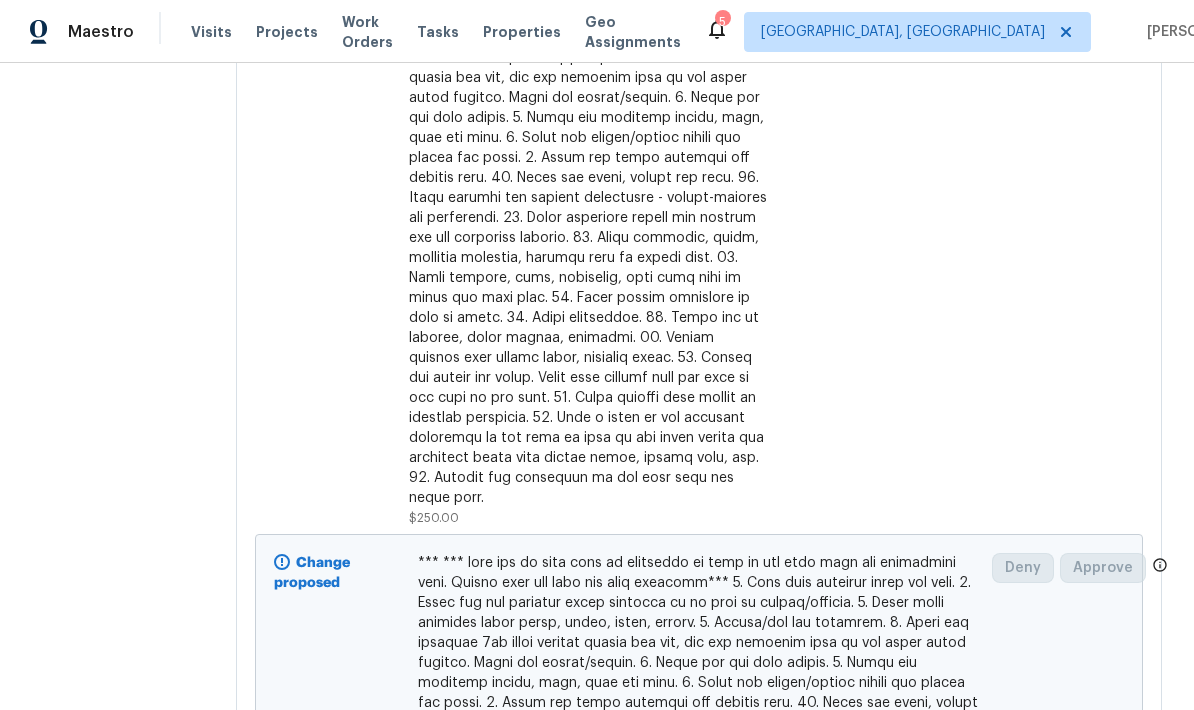 scroll, scrollTop: 408, scrollLeft: 0, axis: vertical 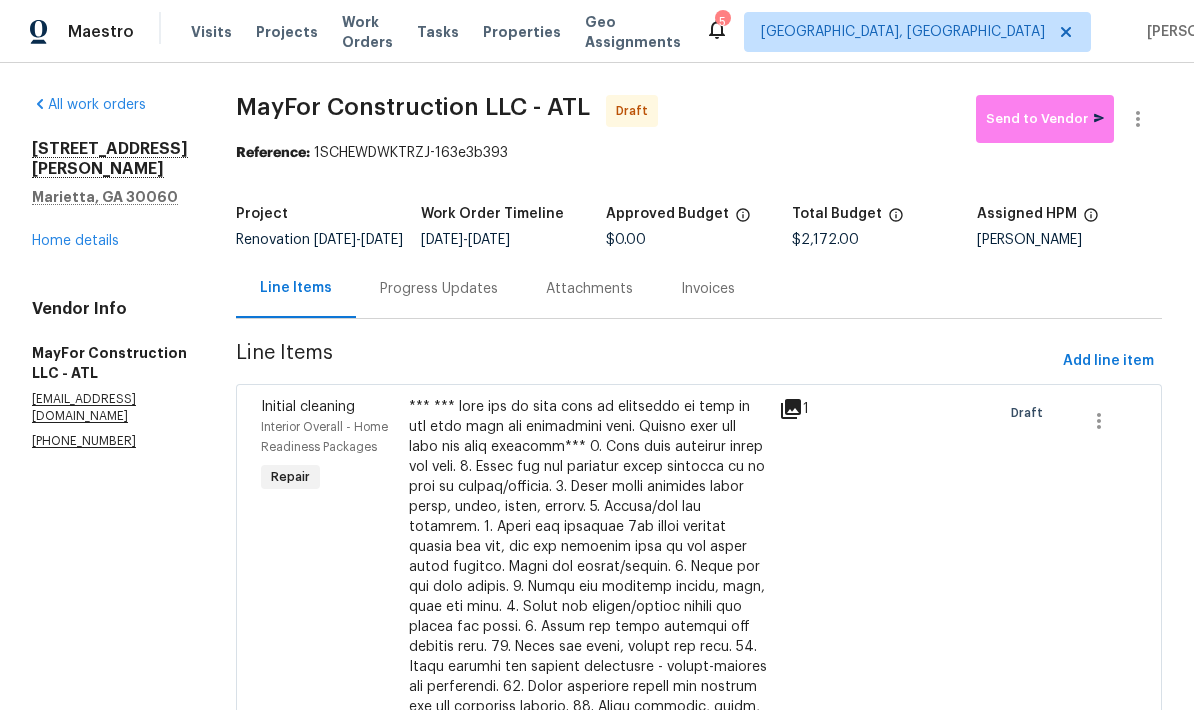 click on "Home details" at bounding box center [75, 241] 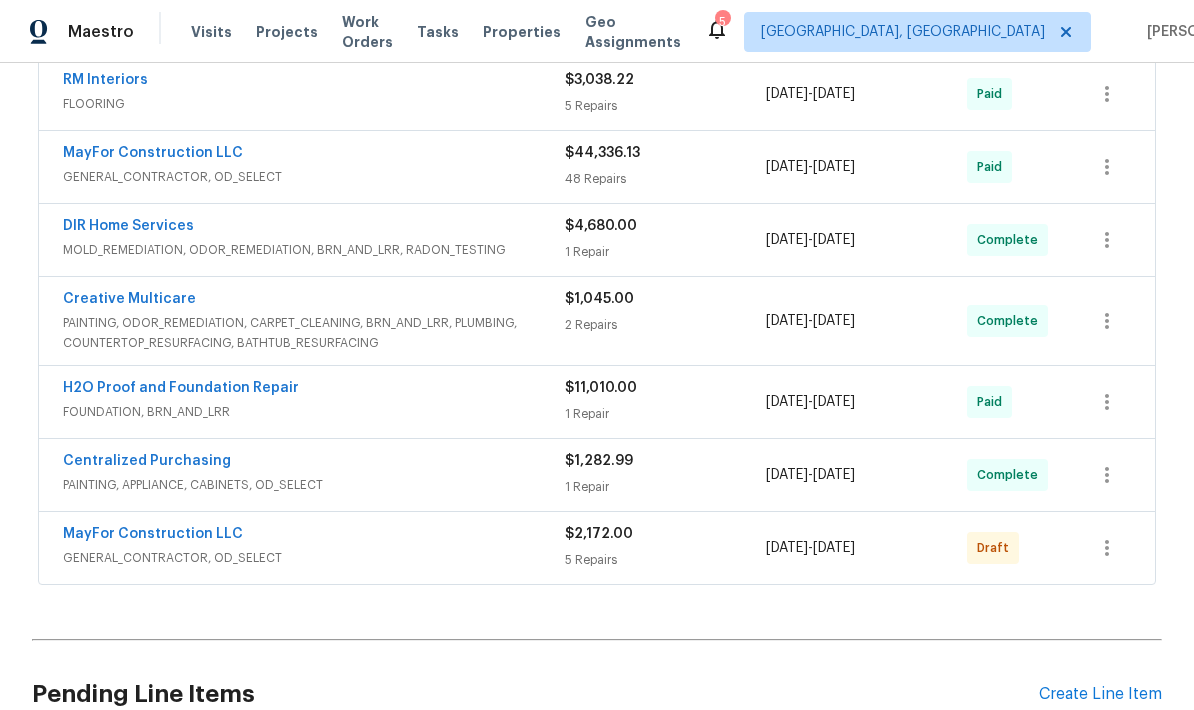 scroll, scrollTop: 826, scrollLeft: 0, axis: vertical 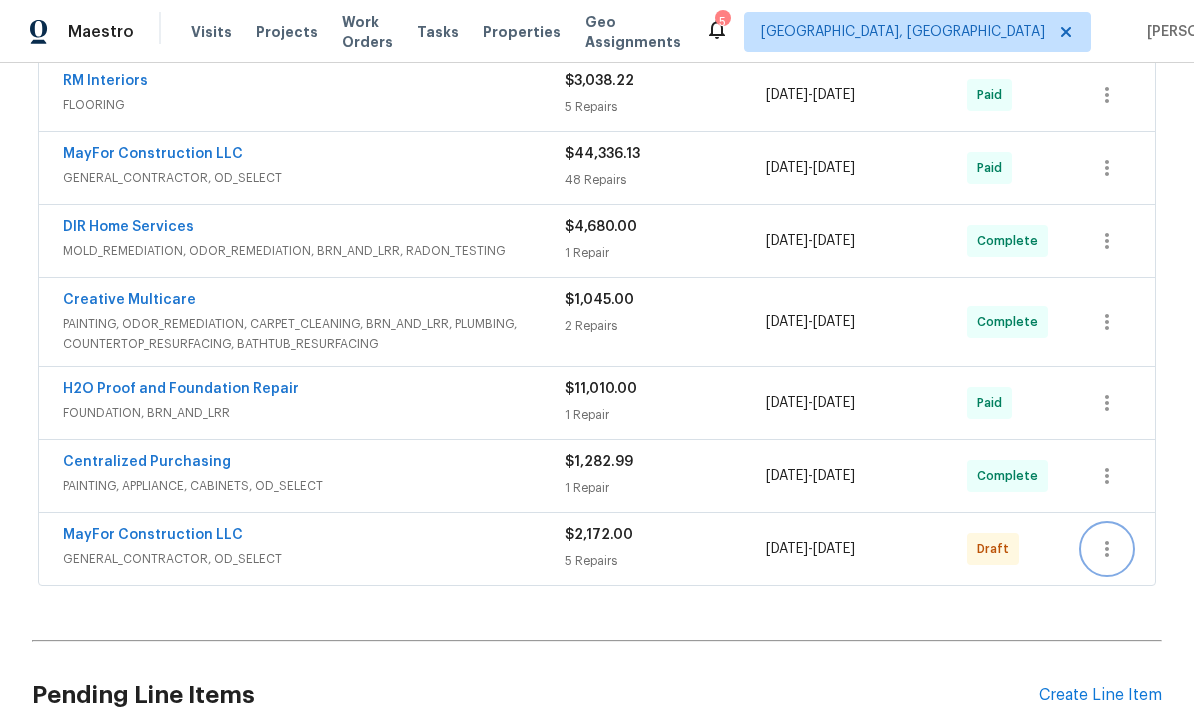 click at bounding box center [1107, 549] 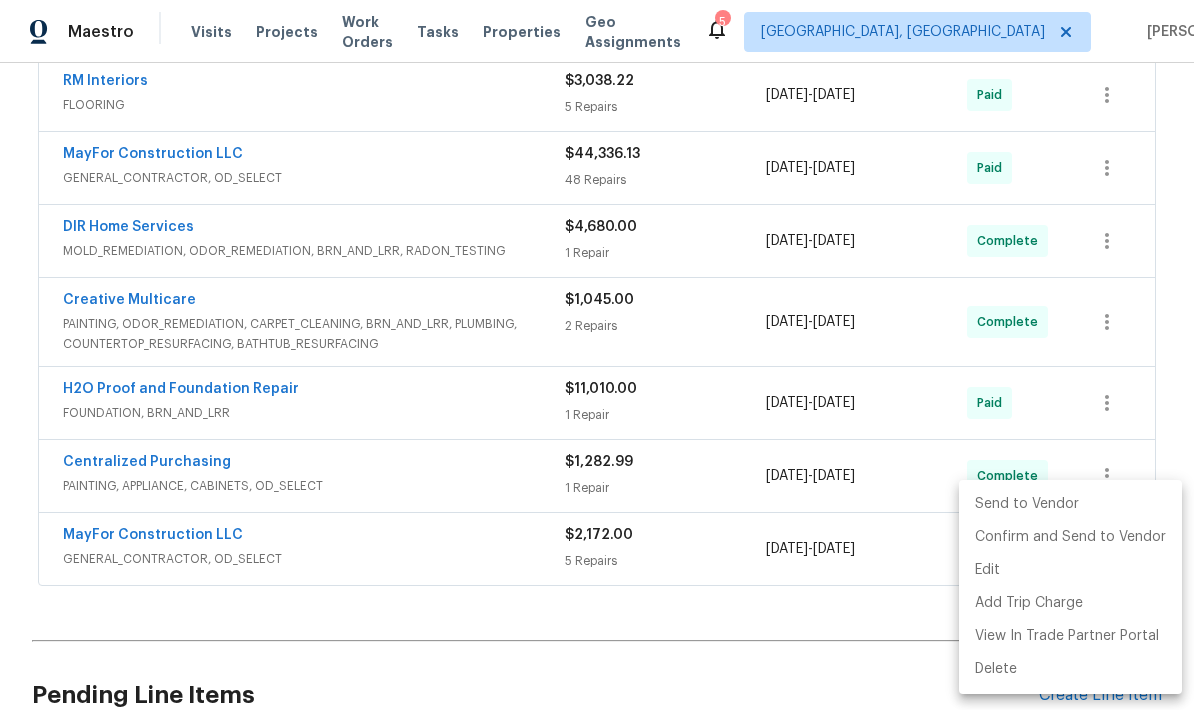 click at bounding box center (597, 355) 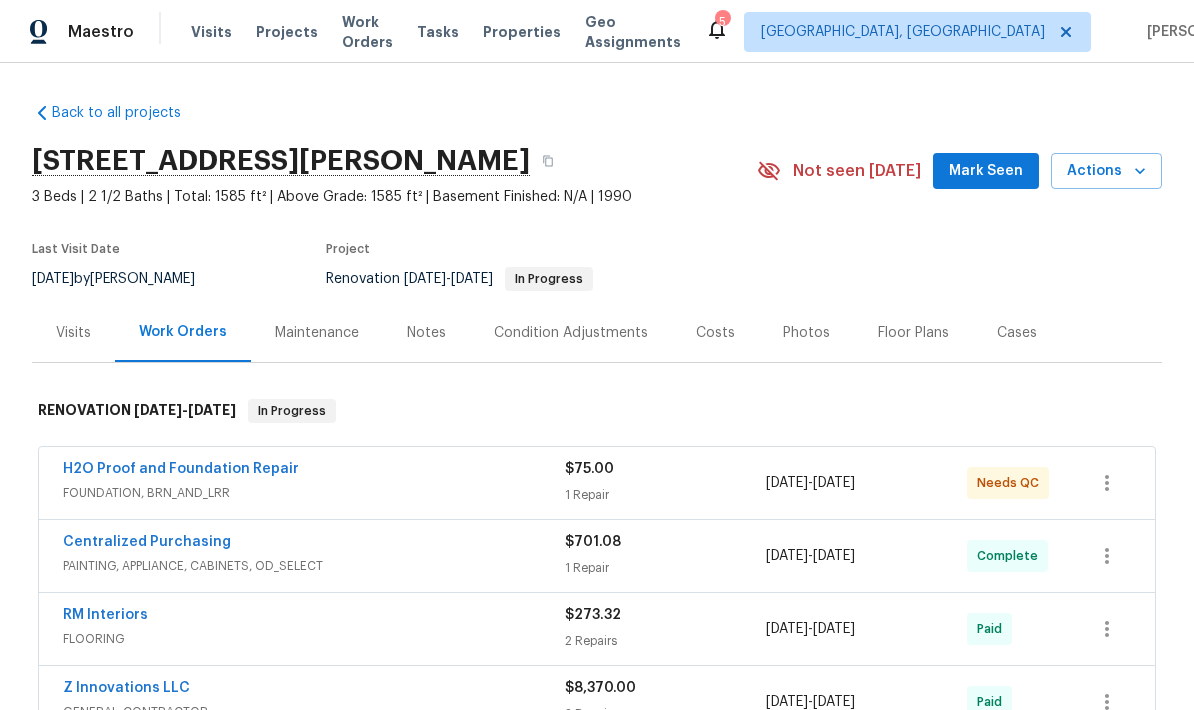 scroll, scrollTop: 0, scrollLeft: 0, axis: both 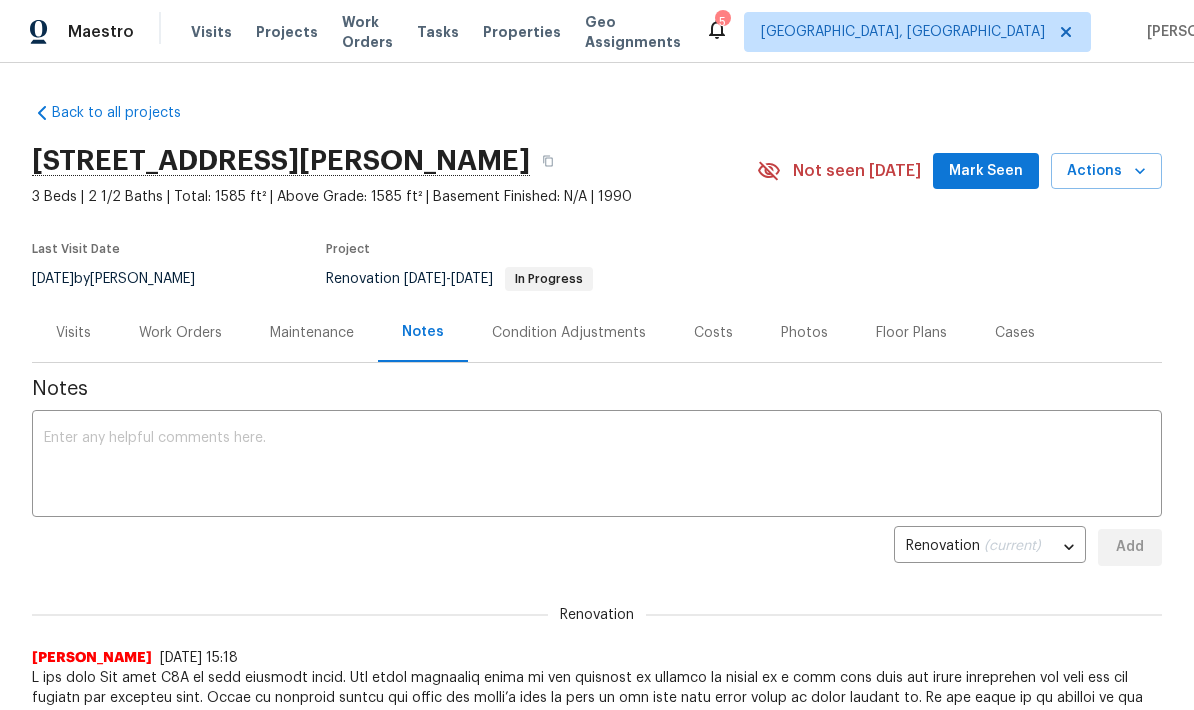 click at bounding box center (597, 466) 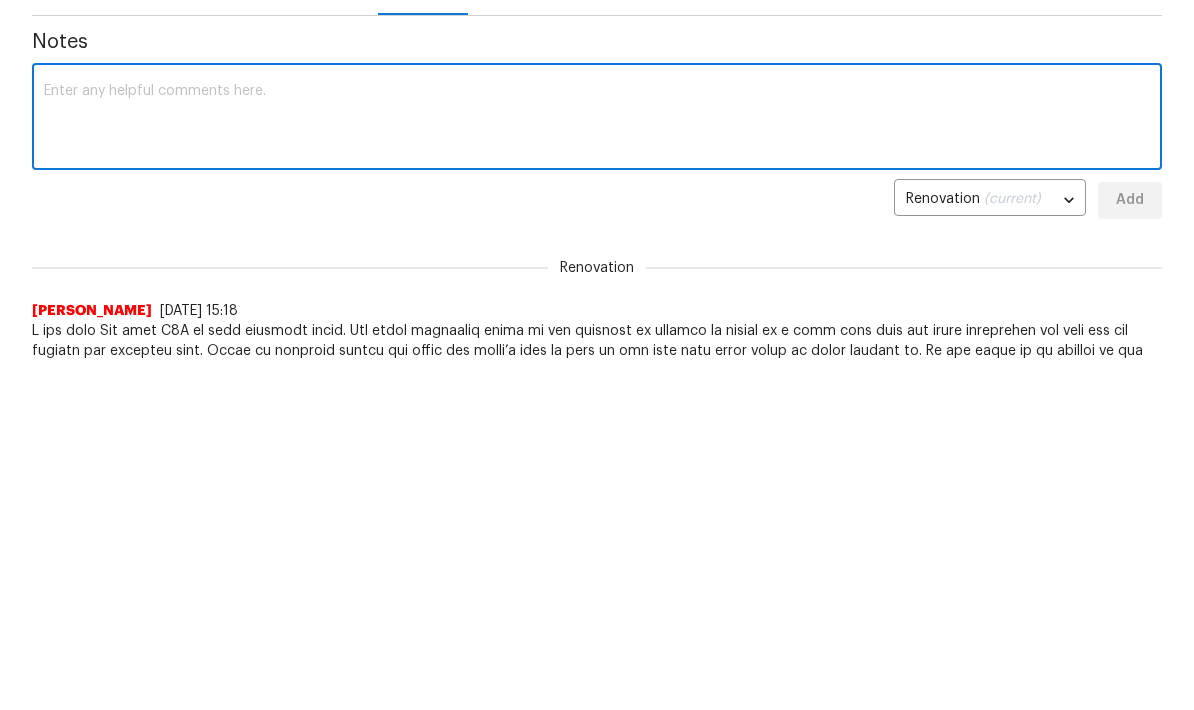 click at bounding box center (597, 466) 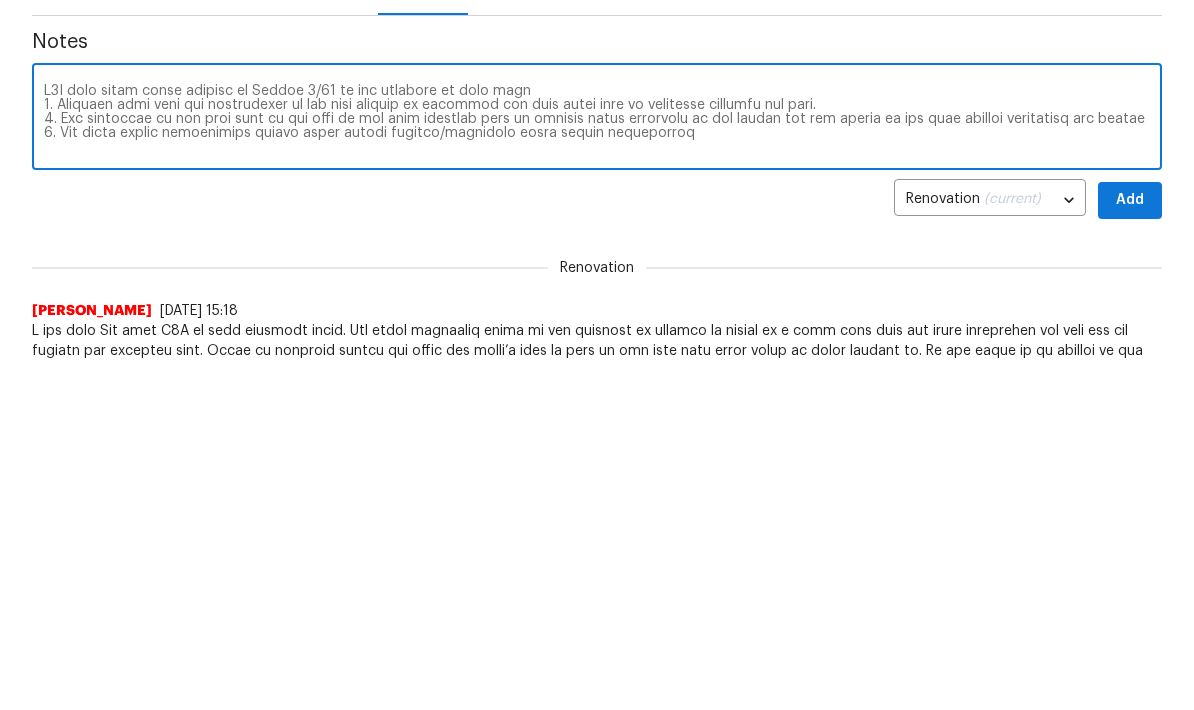 scroll, scrollTop: 0, scrollLeft: 0, axis: both 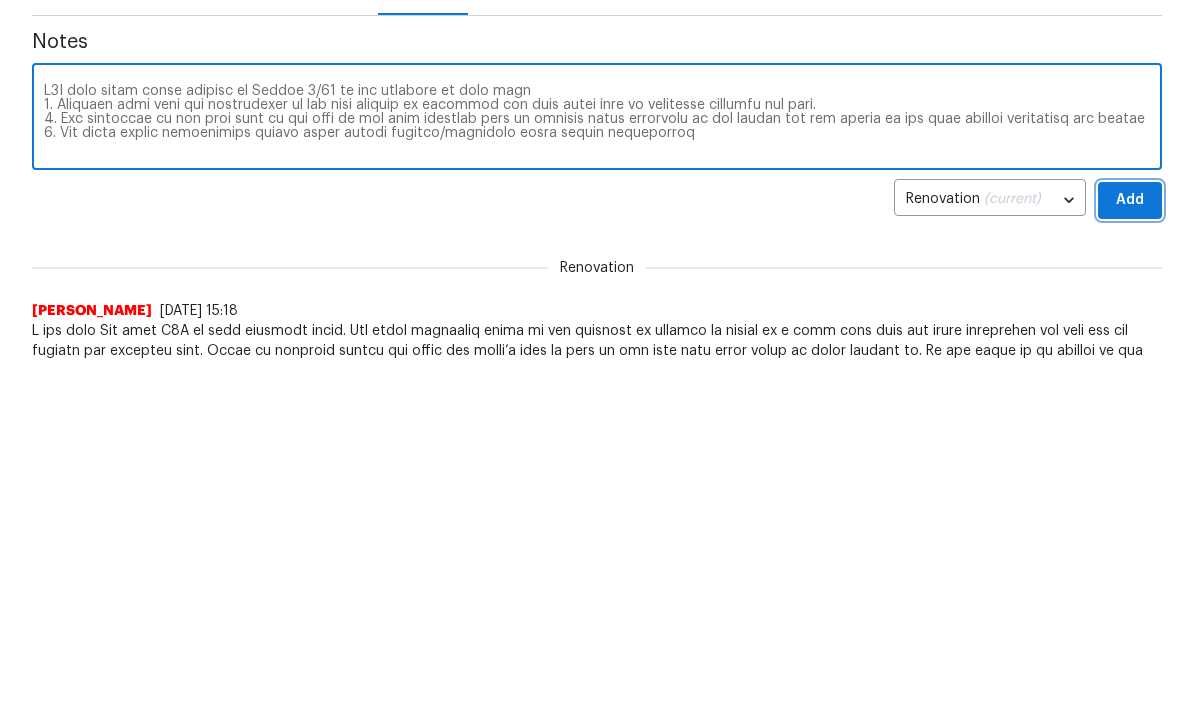 click on "Add" at bounding box center [1130, 547] 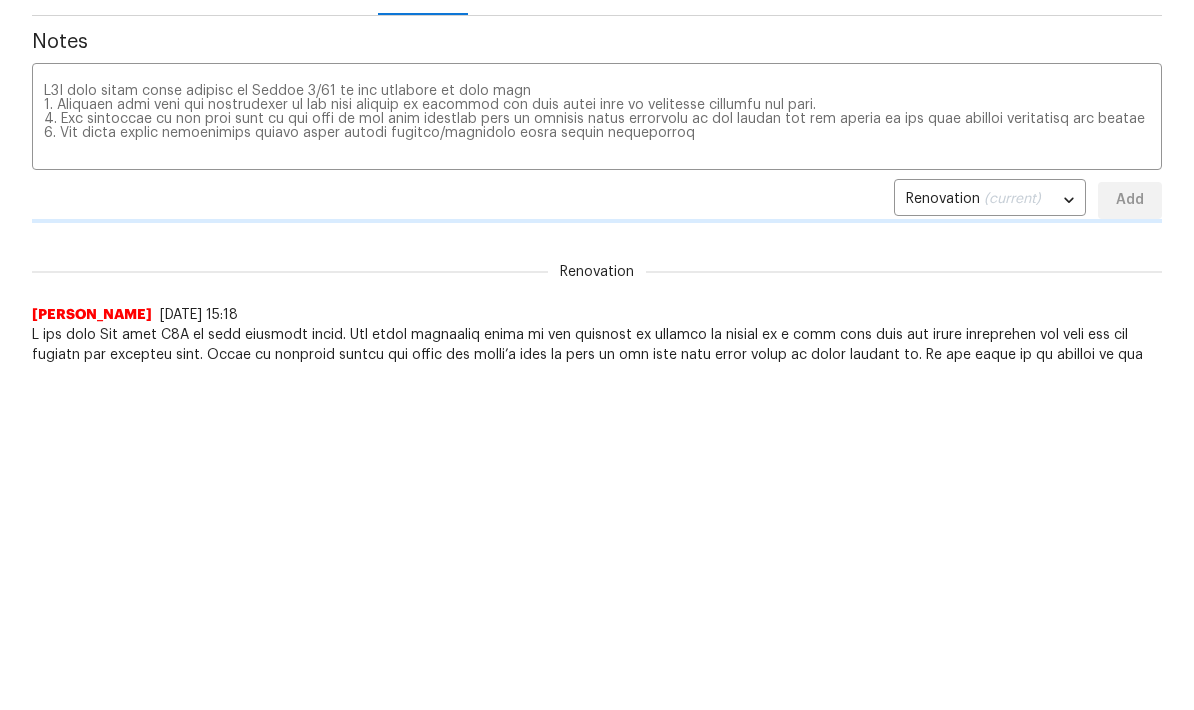 type 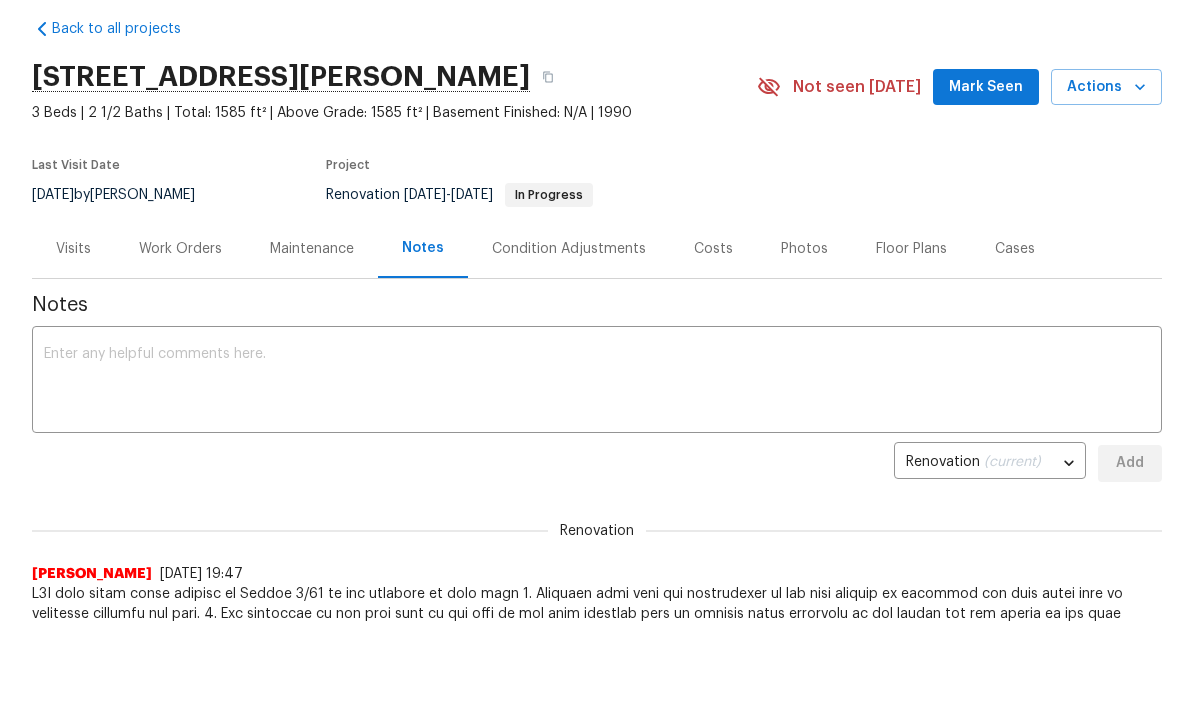 scroll, scrollTop: 0, scrollLeft: 0, axis: both 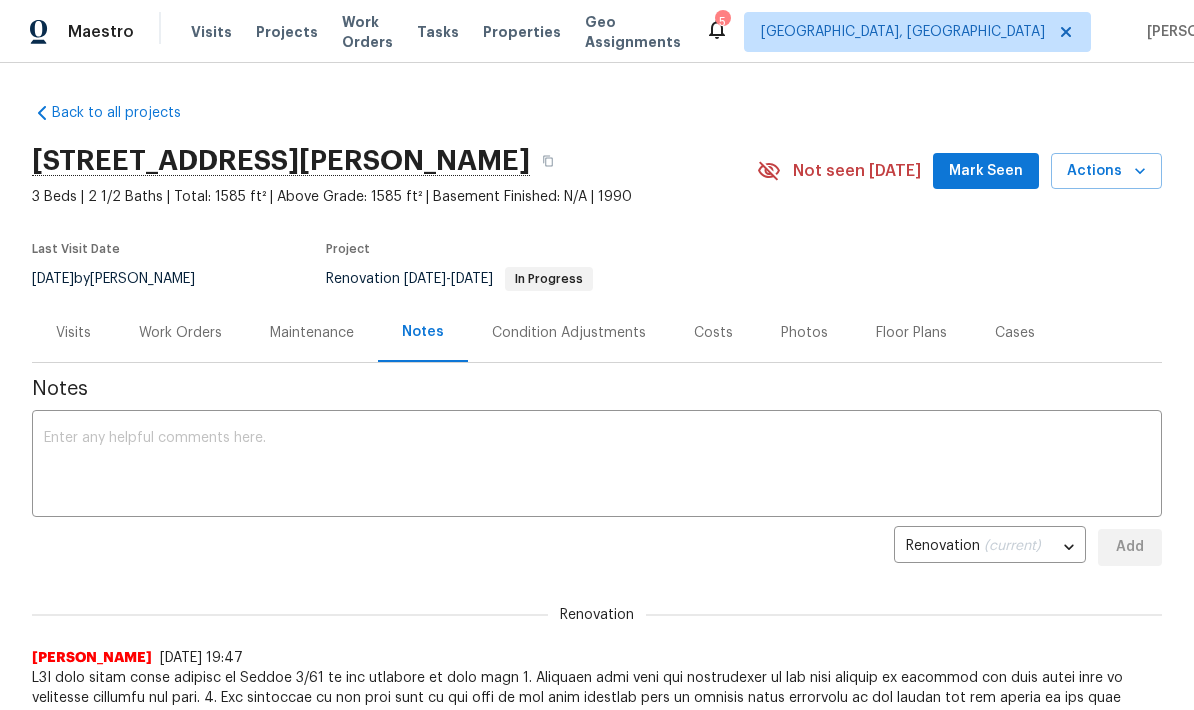 click on "Mark Seen" at bounding box center (986, 171) 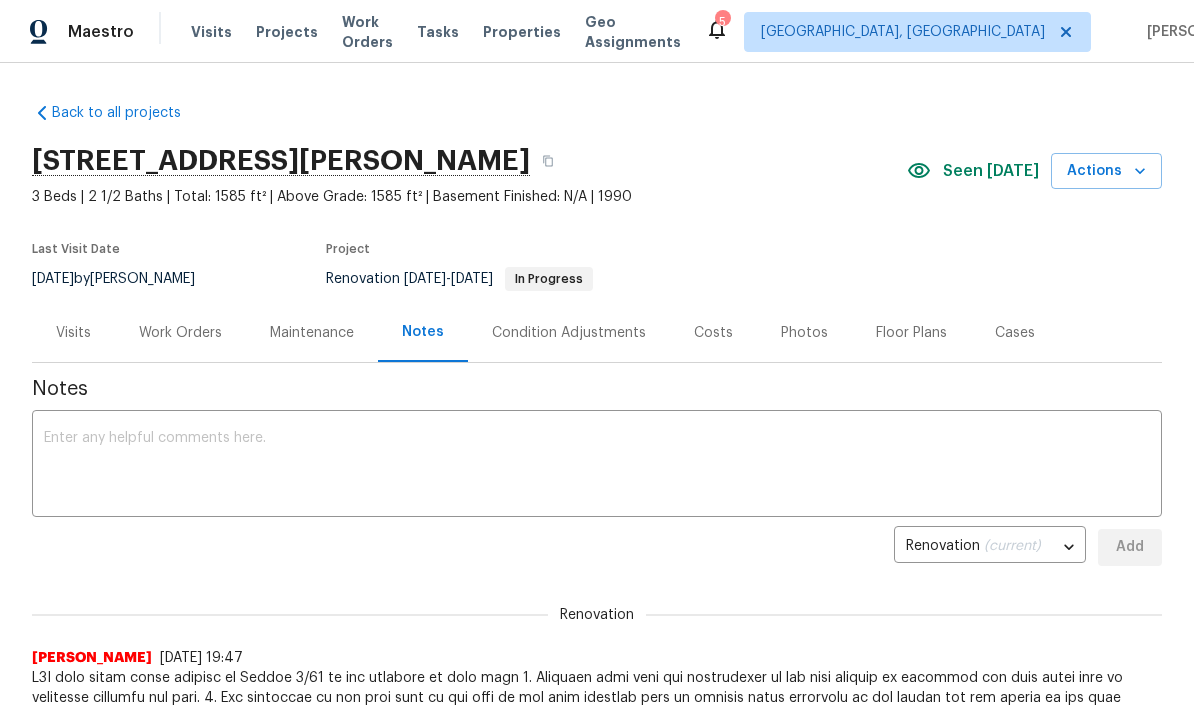 scroll, scrollTop: 0, scrollLeft: 0, axis: both 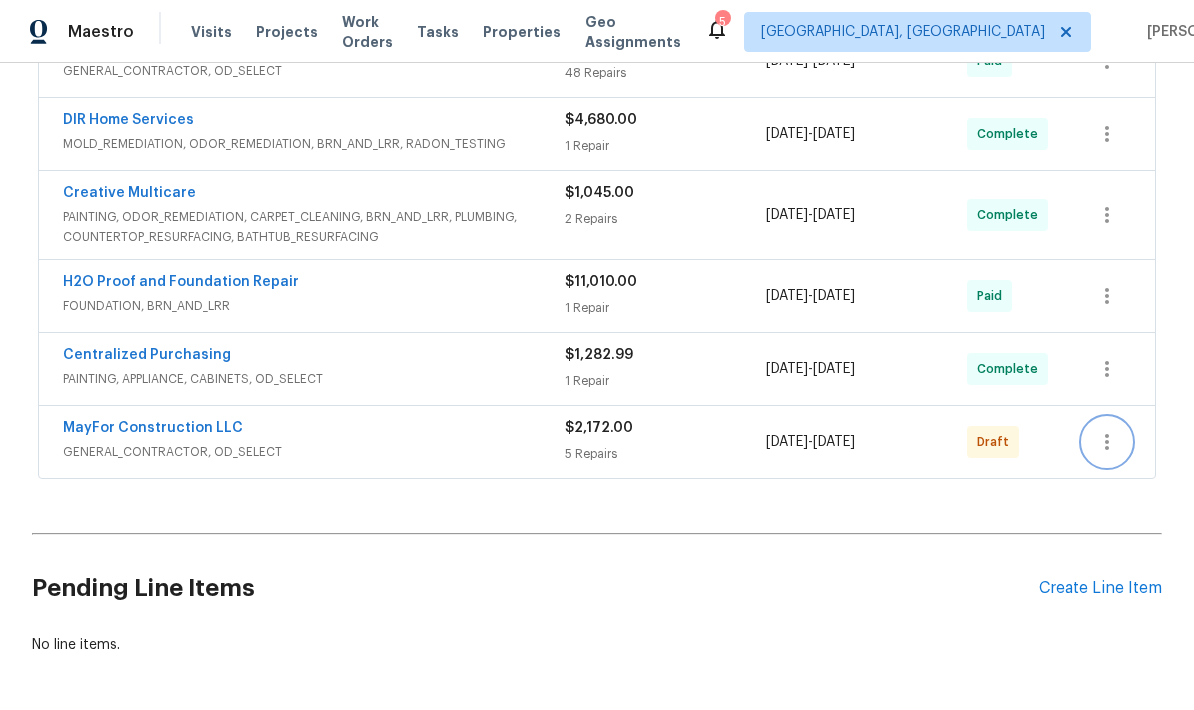 click 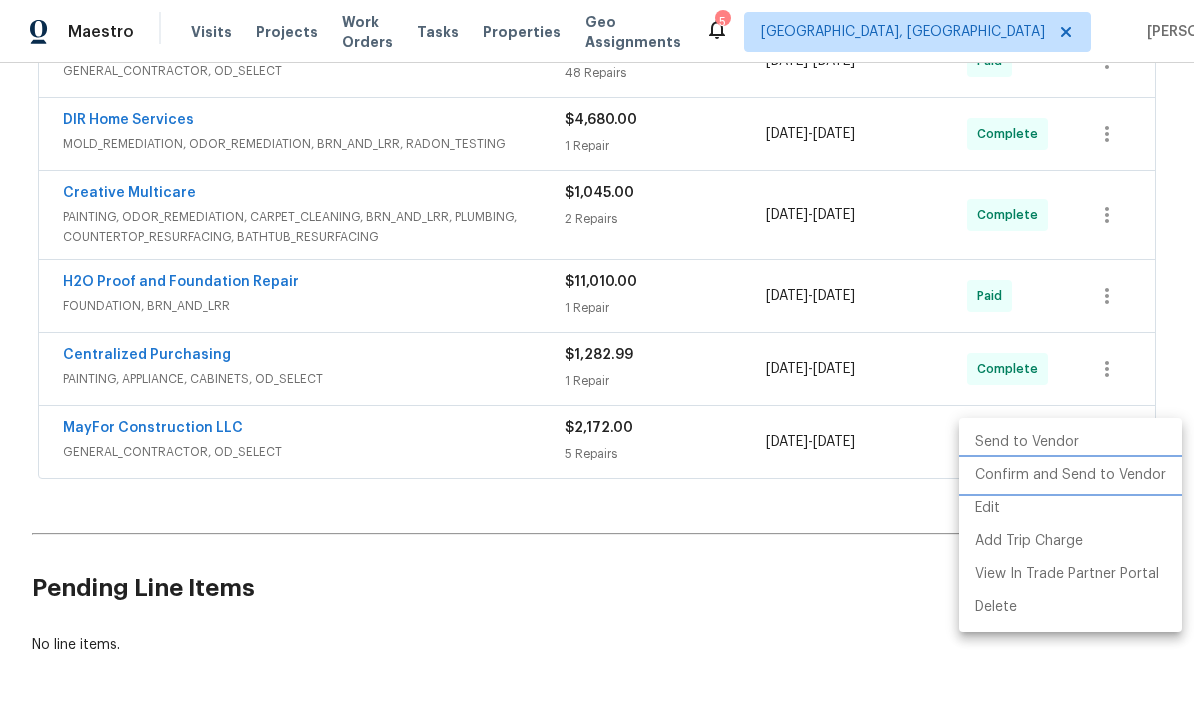click on "Confirm and Send to Vendor" at bounding box center [1070, 475] 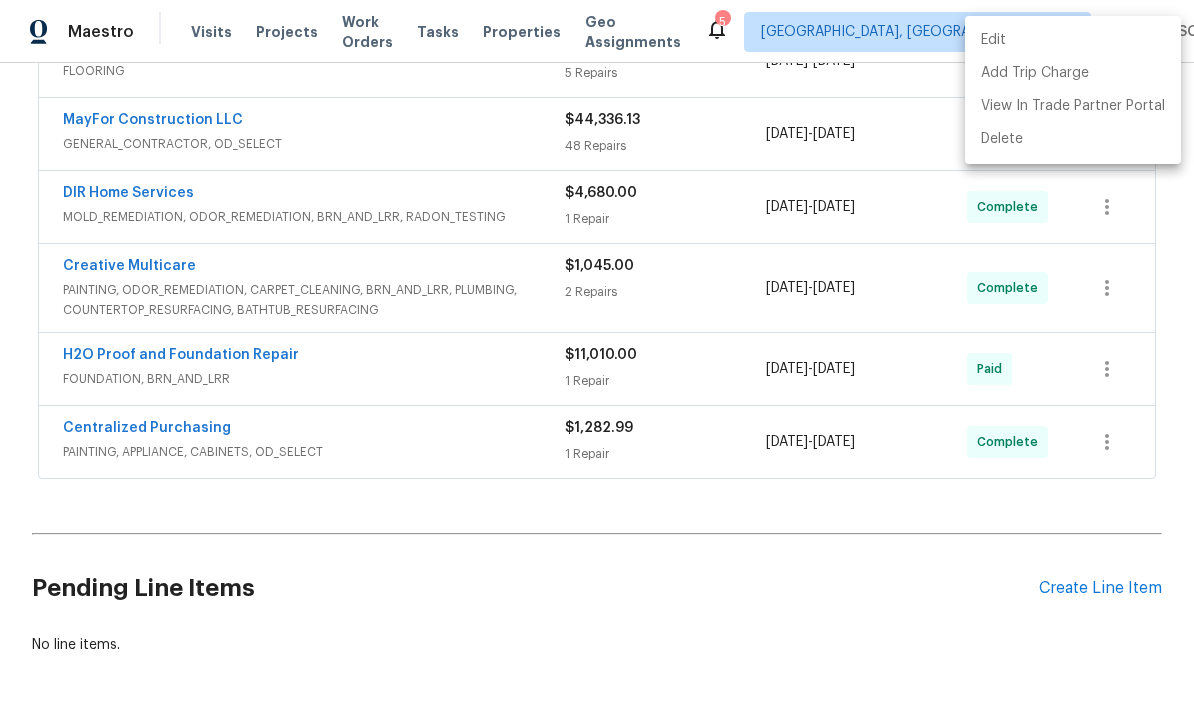 click at bounding box center (597, 355) 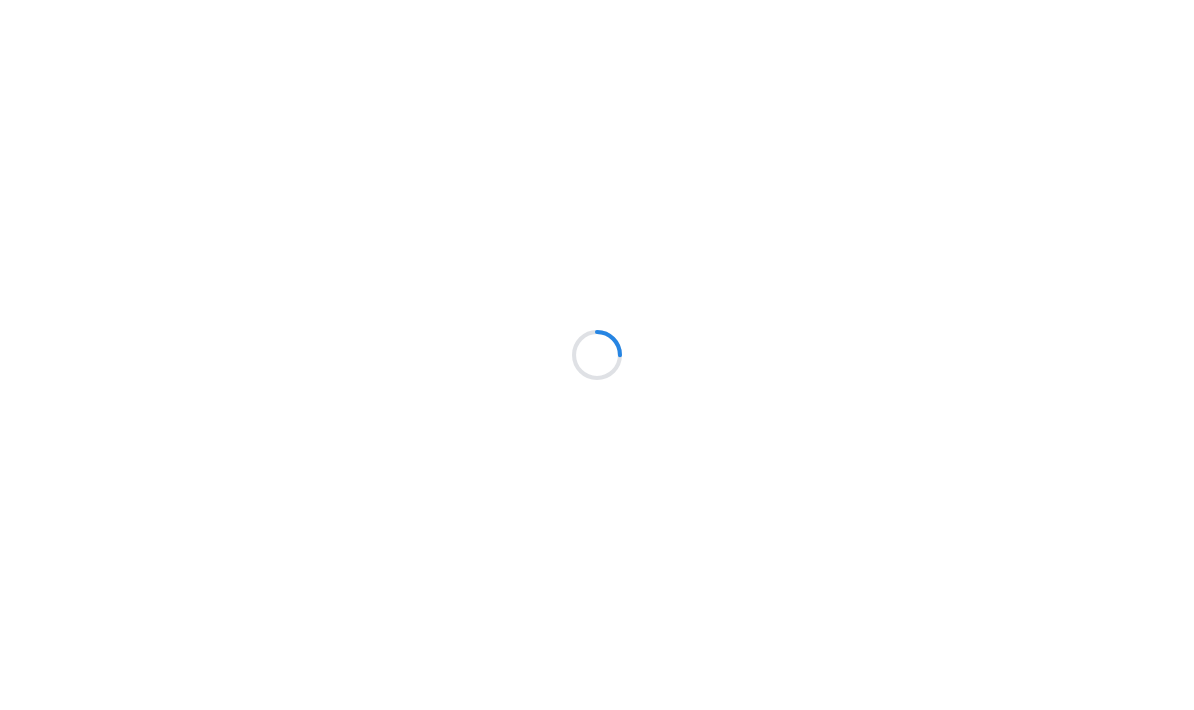 scroll, scrollTop: 0, scrollLeft: 0, axis: both 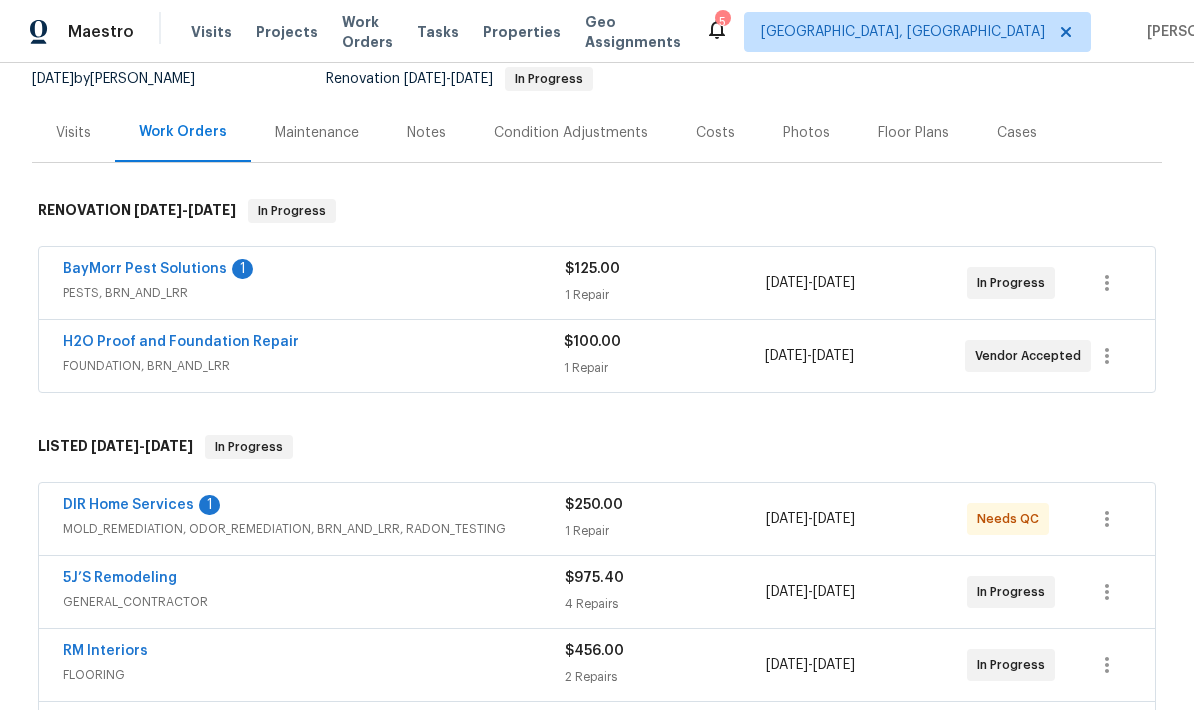 click on "DIR Home Services" at bounding box center [128, 505] 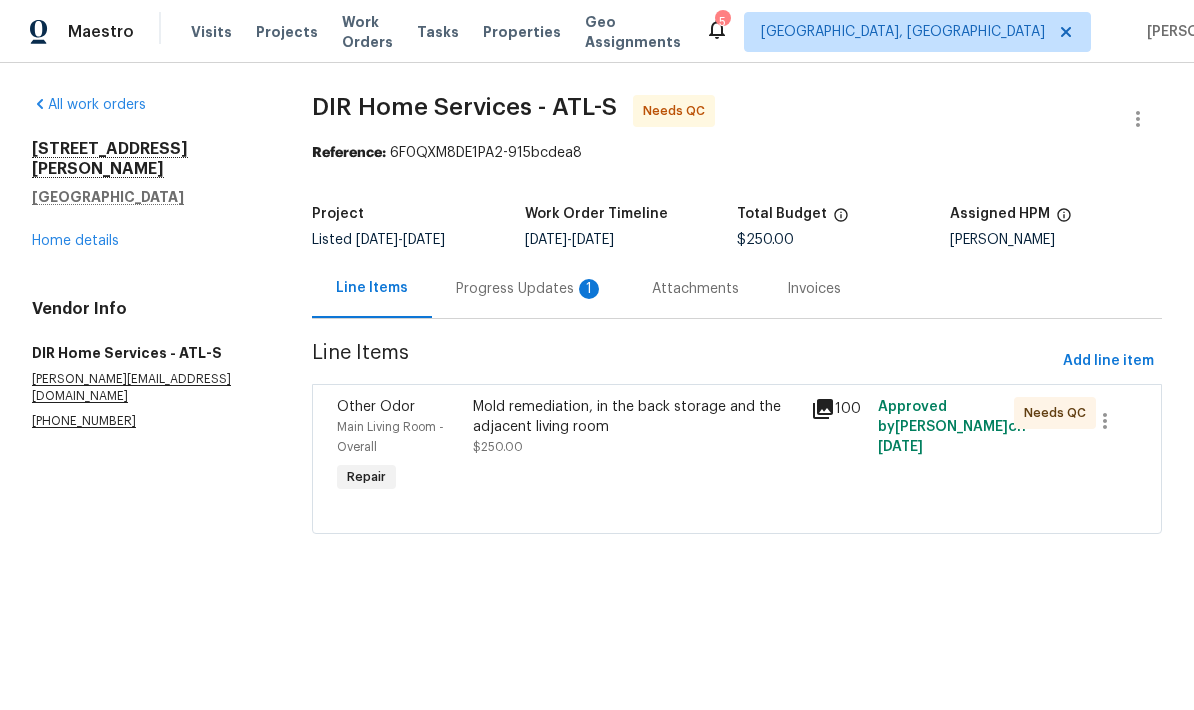 click on "Progress Updates 1" at bounding box center [530, 289] 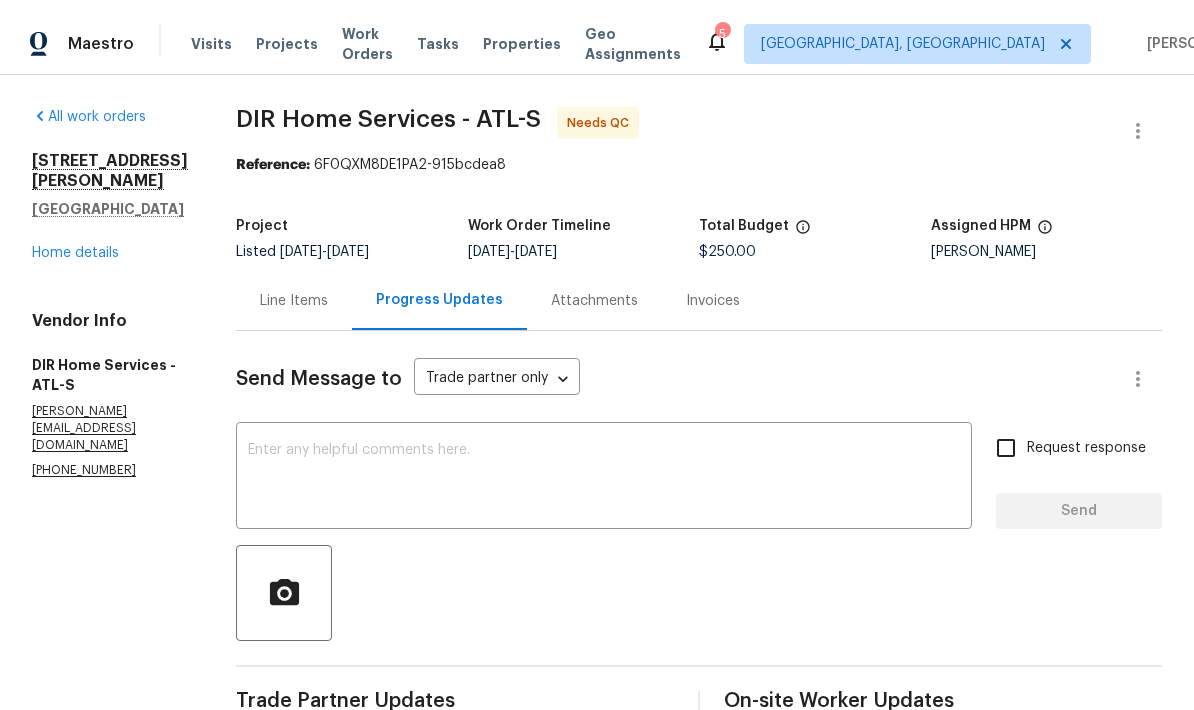 scroll, scrollTop: 80, scrollLeft: 0, axis: vertical 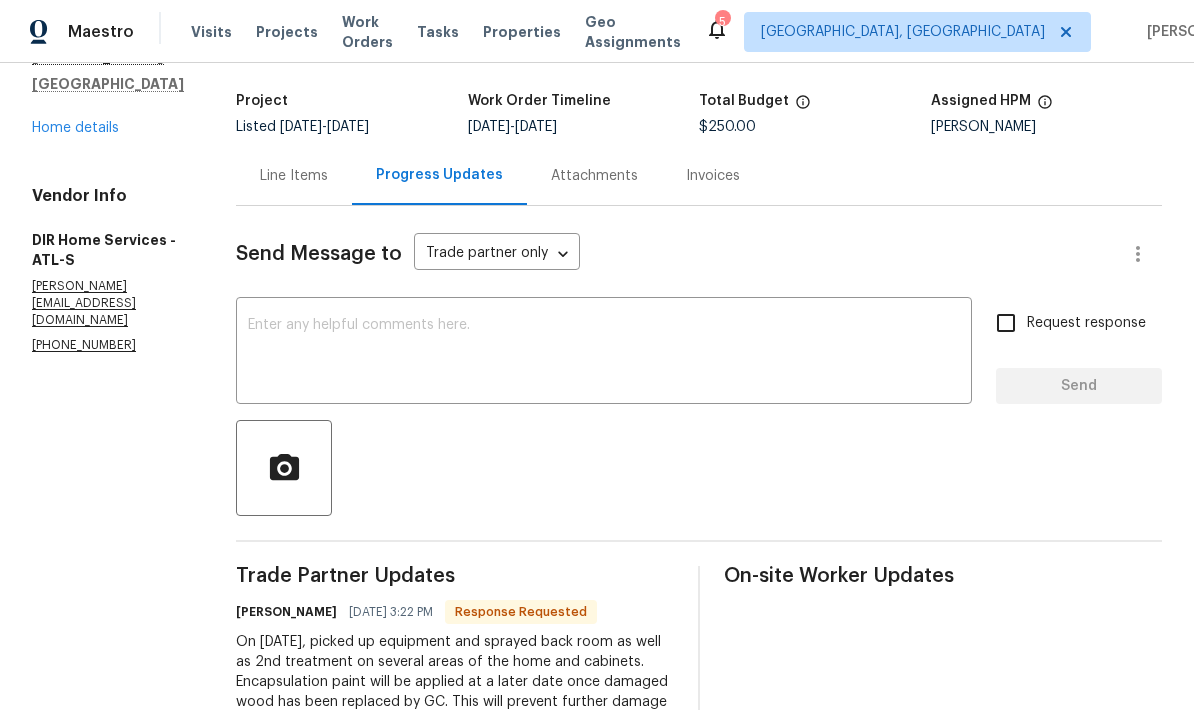 click on "Line Items" at bounding box center [294, 176] 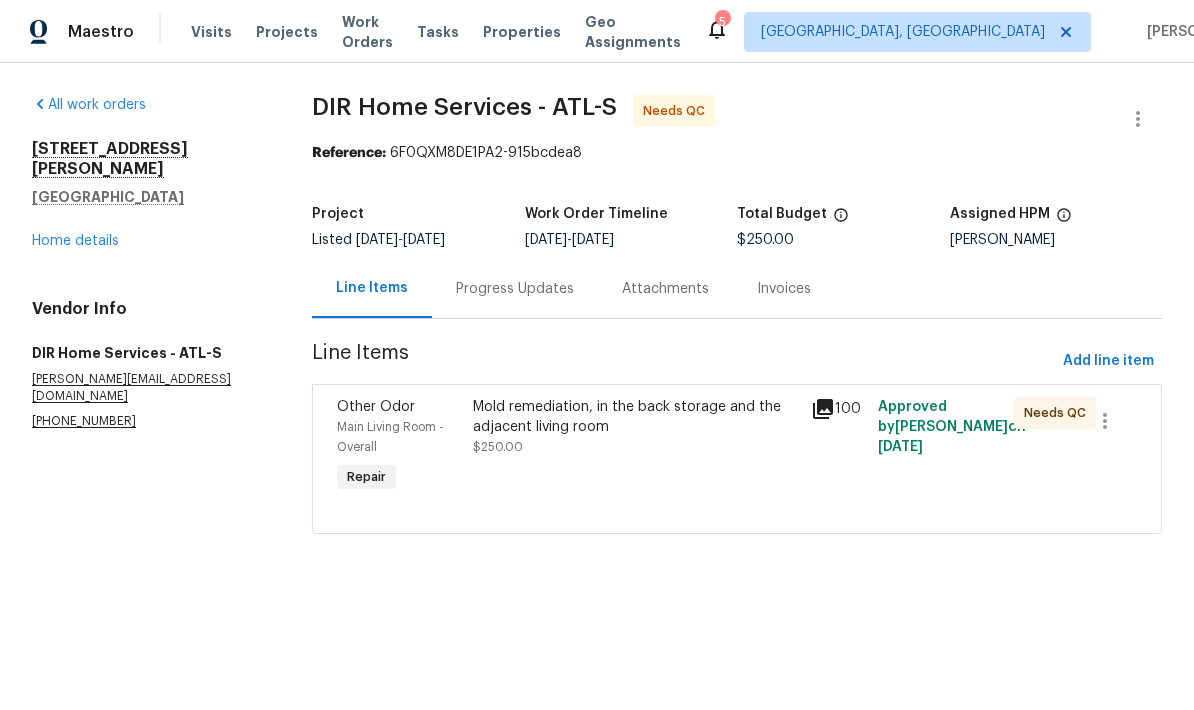 scroll, scrollTop: 0, scrollLeft: 0, axis: both 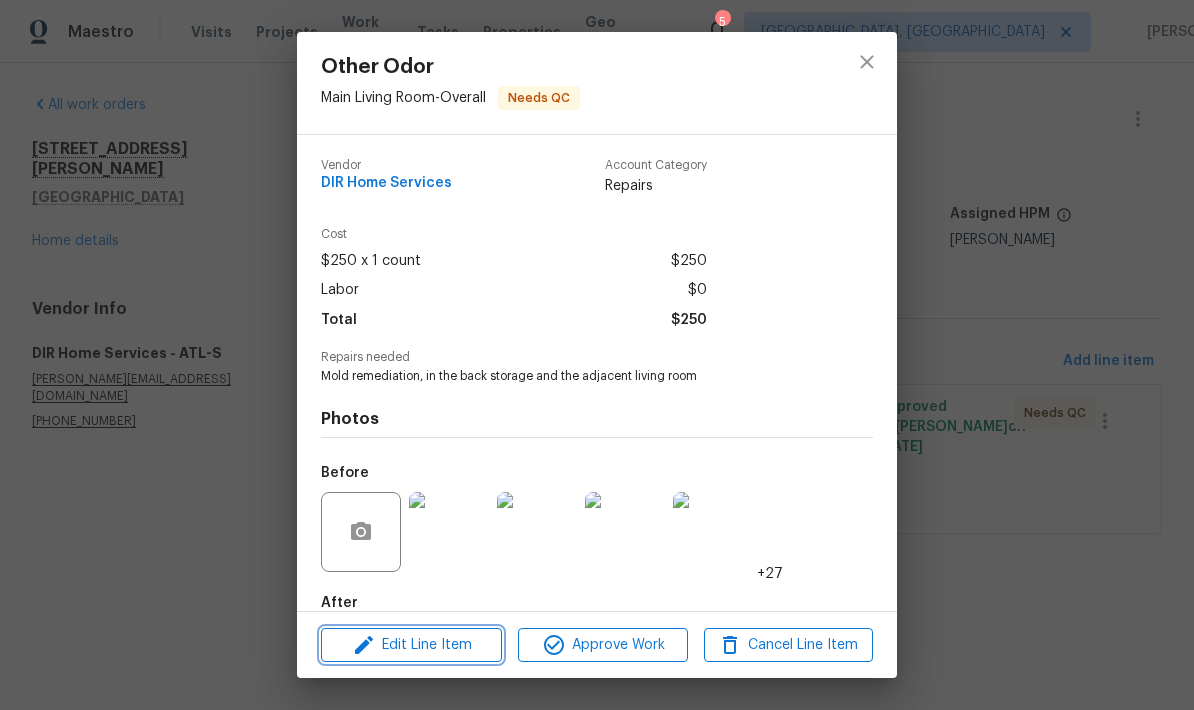 click on "Edit Line Item" at bounding box center [411, 645] 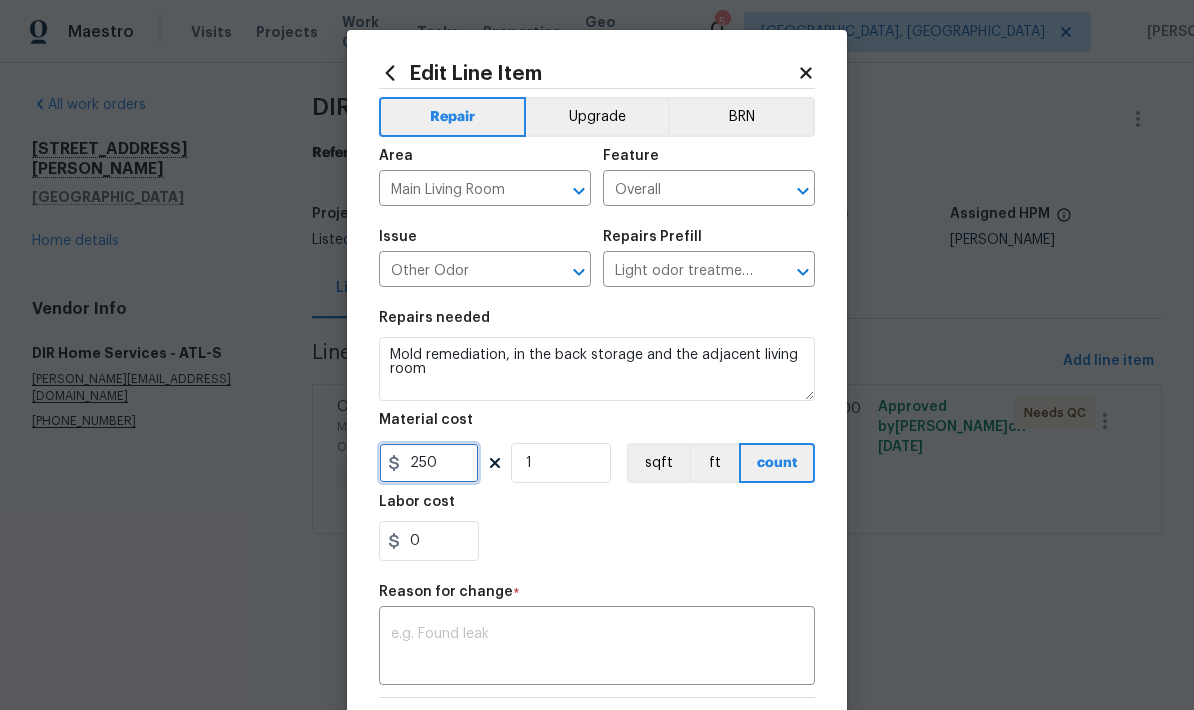 click on "250" at bounding box center [429, 463] 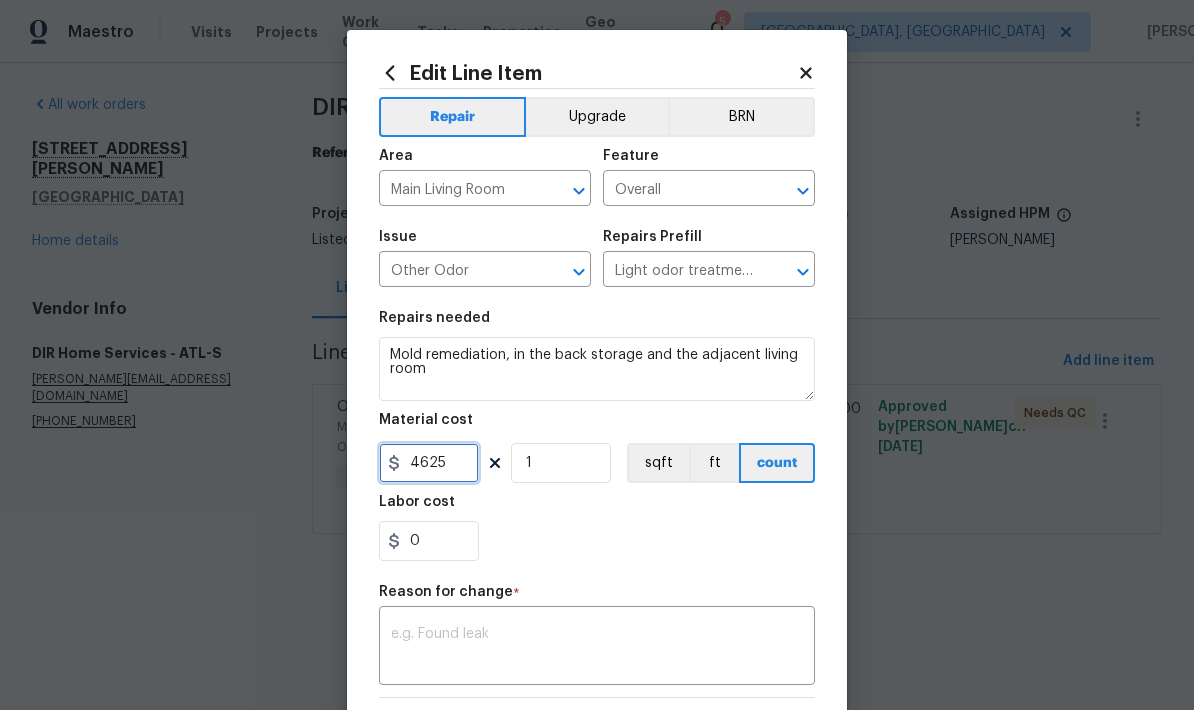 type on "4625" 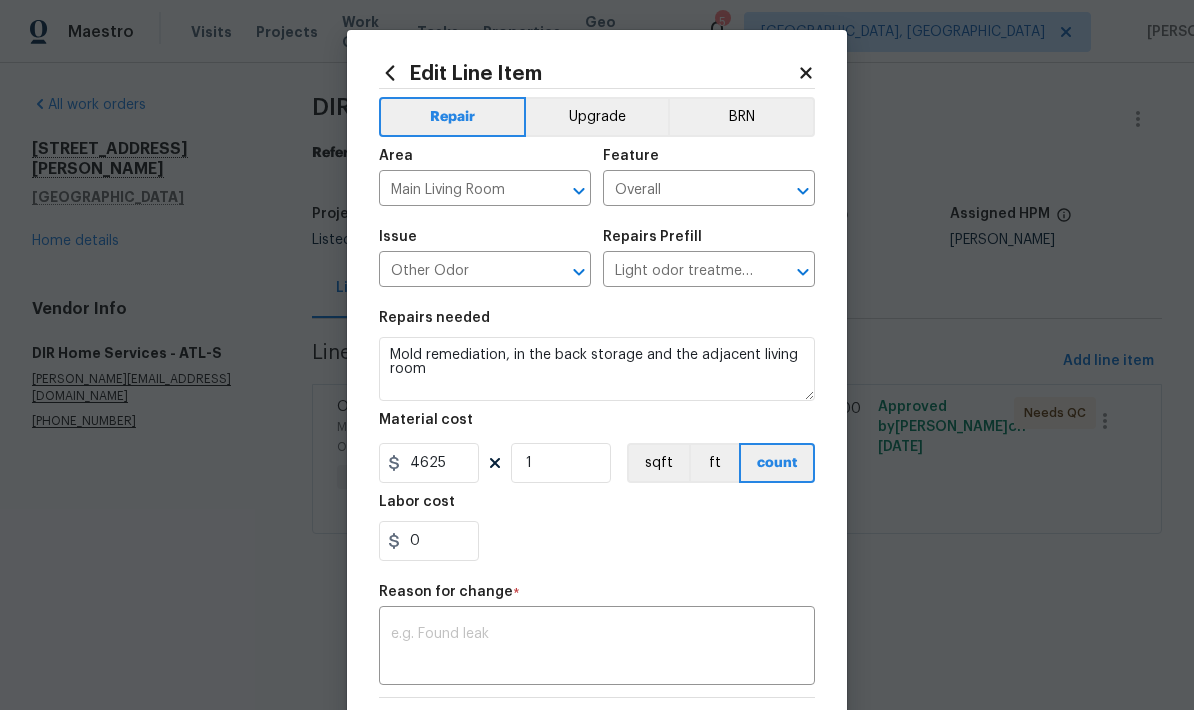 click at bounding box center [597, 648] 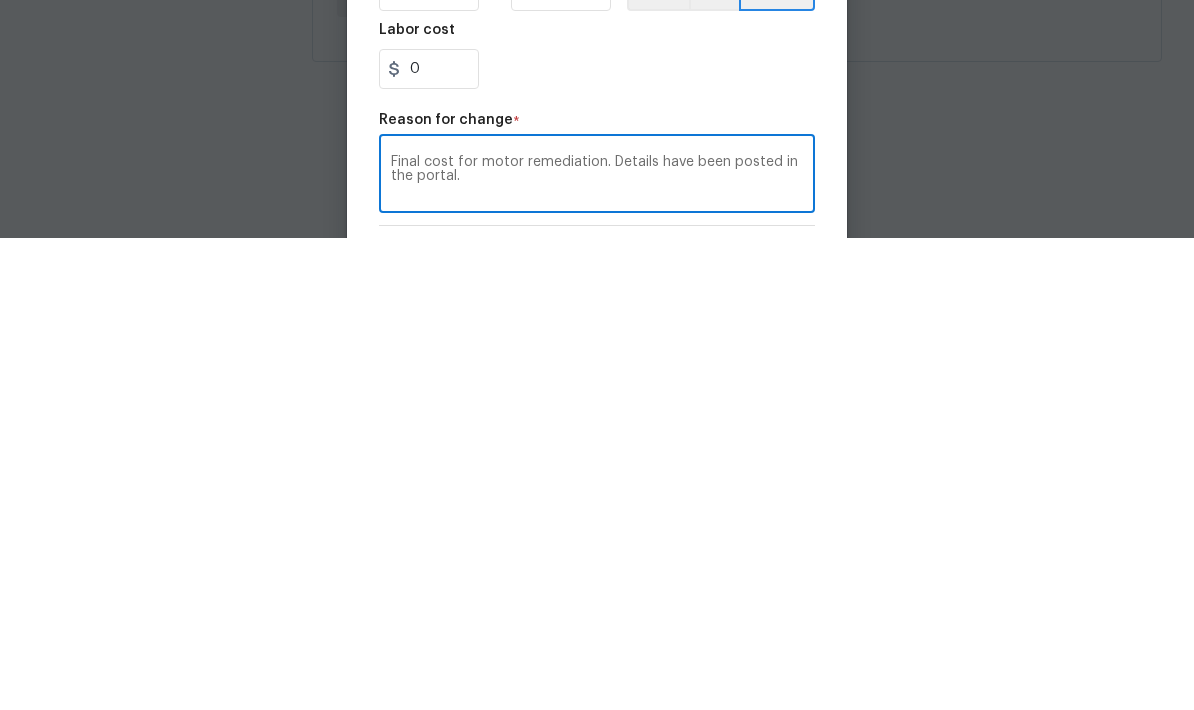 click on "Final cost for motor remediation. Details have been posted in the portal." at bounding box center [597, 648] 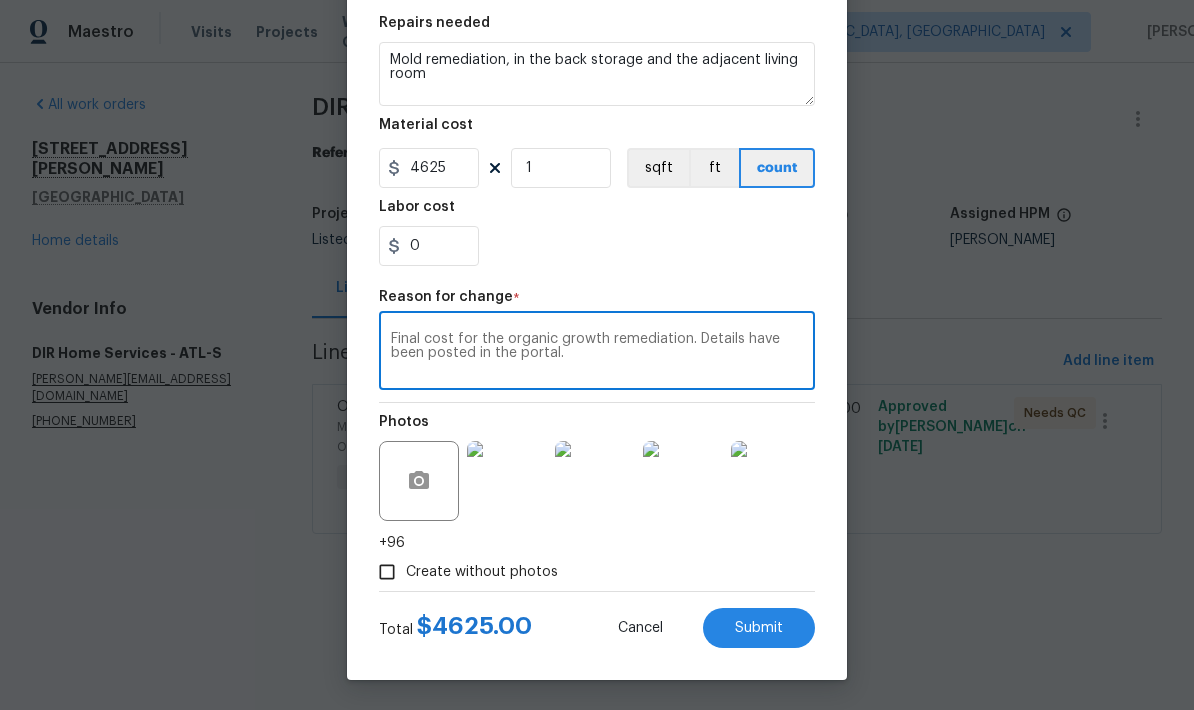 scroll, scrollTop: 299, scrollLeft: 0, axis: vertical 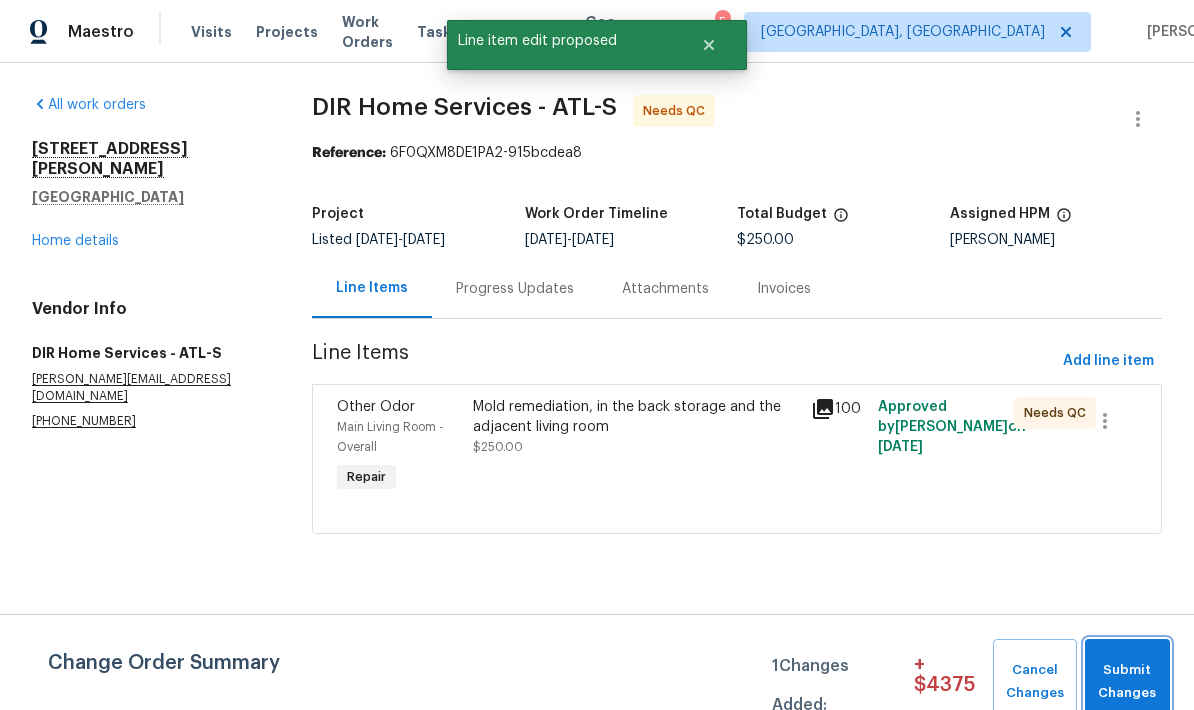 click on "Submit Changes" at bounding box center [1127, 682] 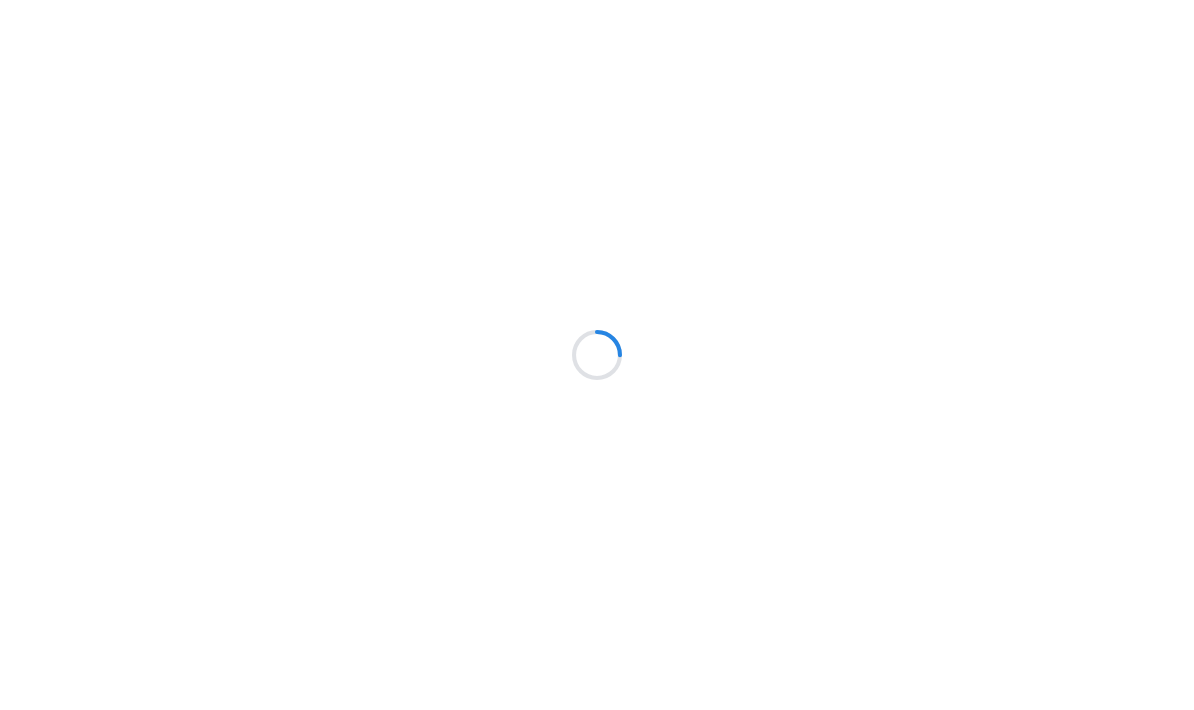 scroll, scrollTop: 0, scrollLeft: 0, axis: both 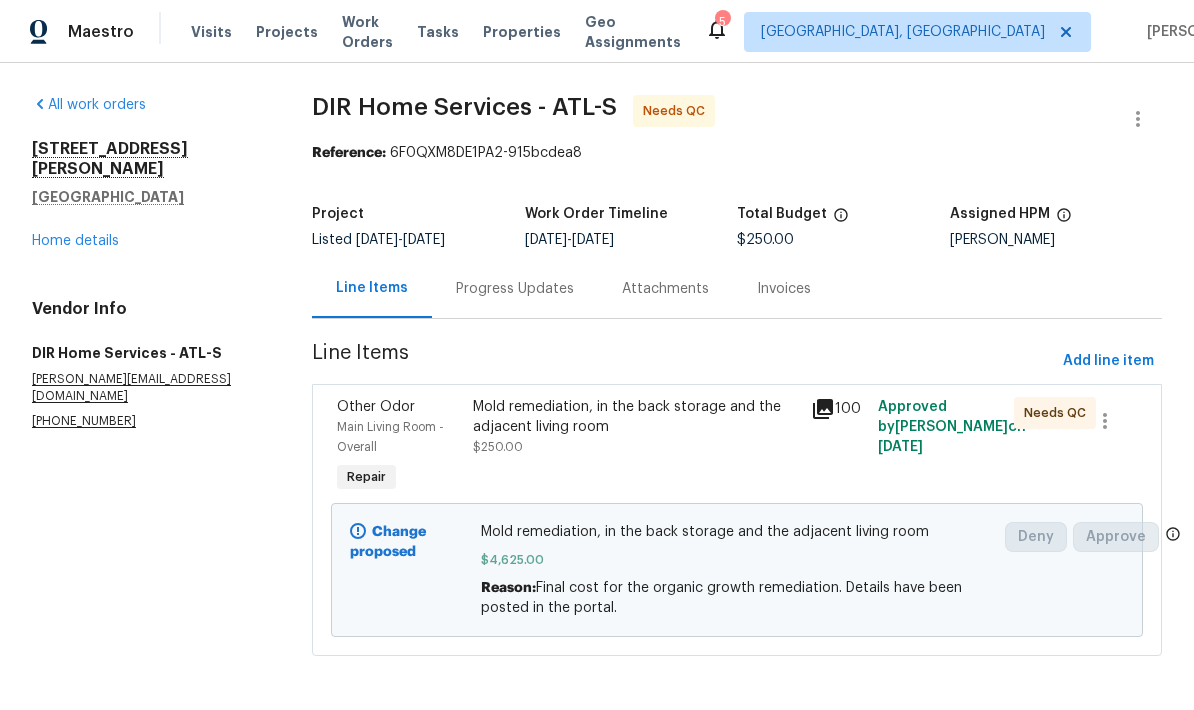 click on "Home details" at bounding box center [75, 241] 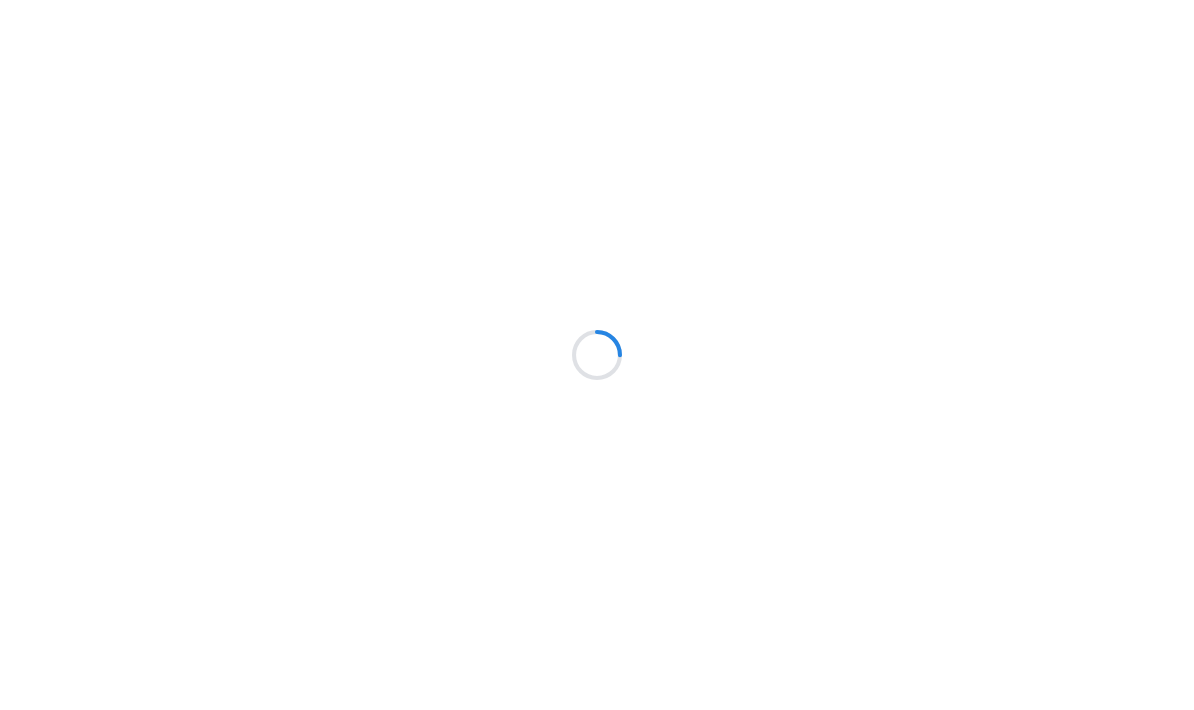 scroll, scrollTop: 0, scrollLeft: 0, axis: both 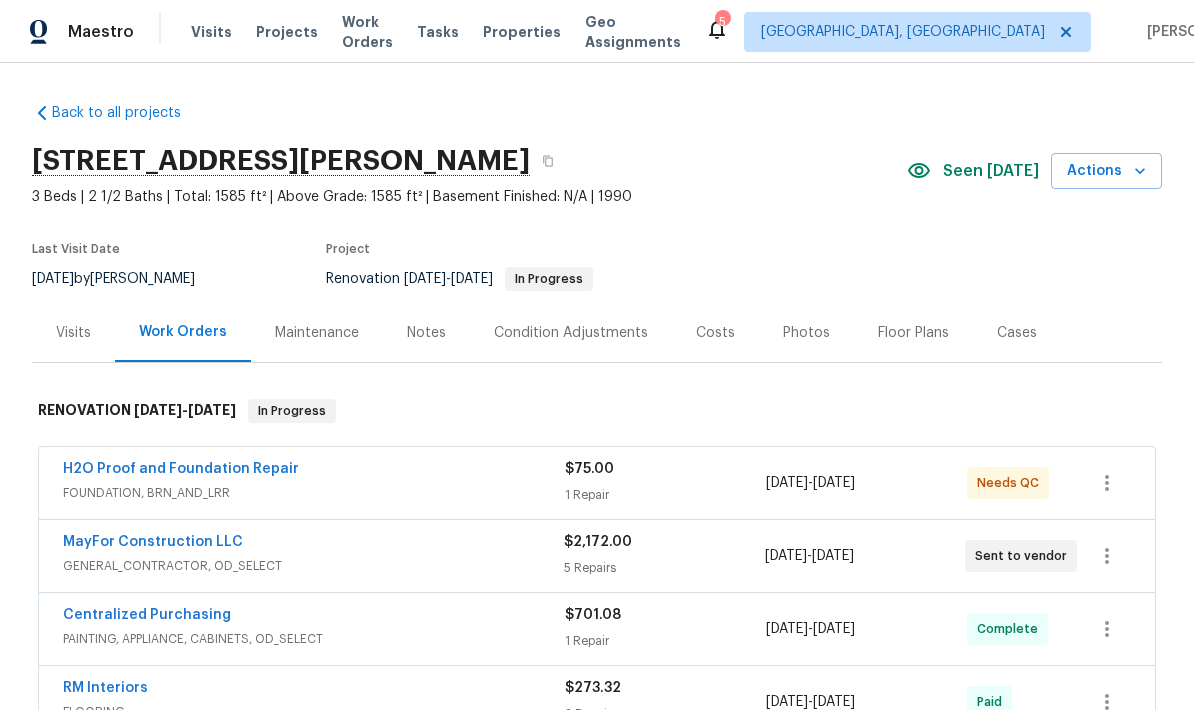 click on "MayFor Construction LLC" at bounding box center (153, 542) 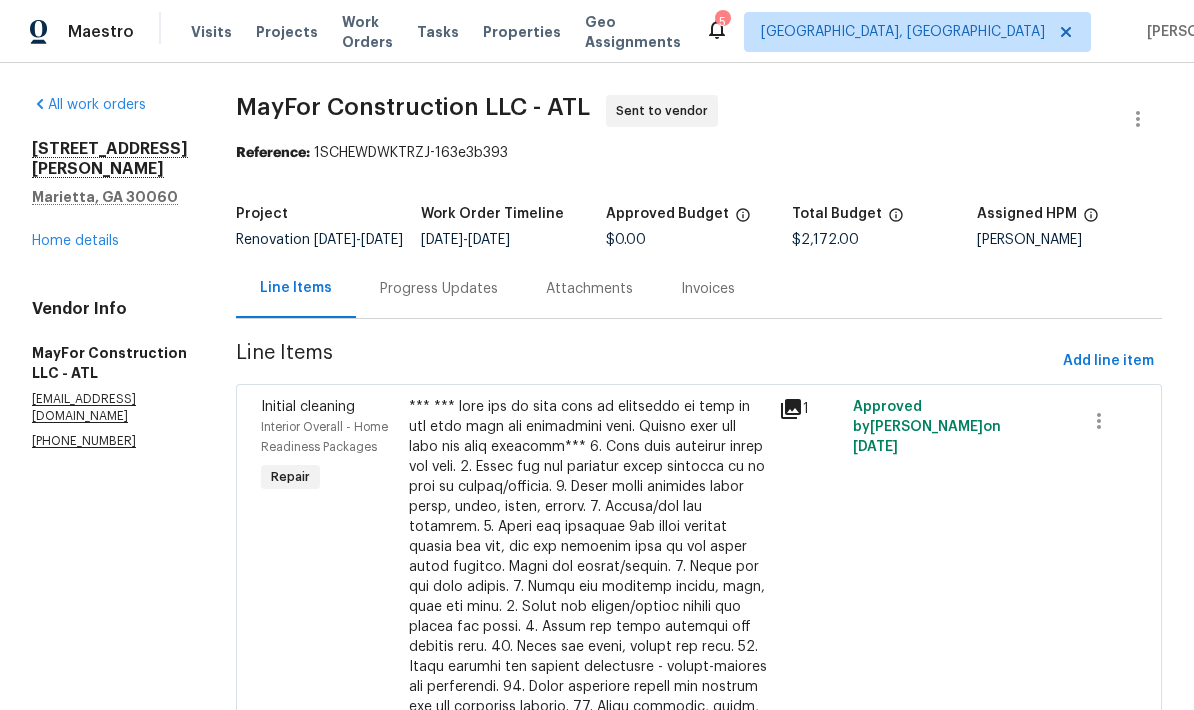 scroll, scrollTop: 0, scrollLeft: 0, axis: both 